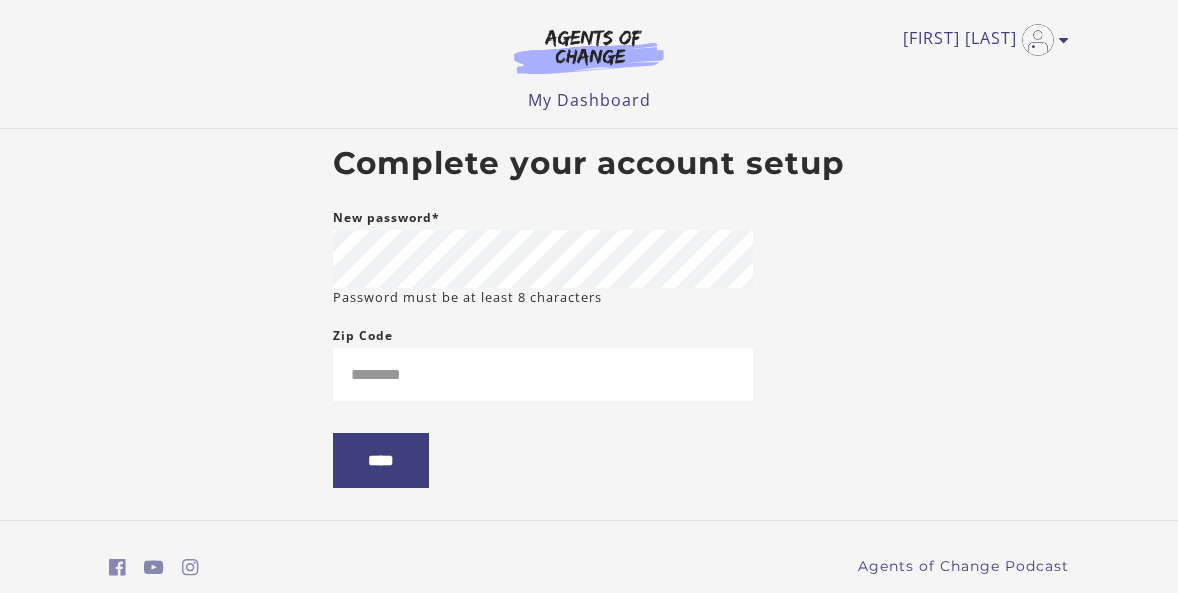 scroll, scrollTop: 0, scrollLeft: 0, axis: both 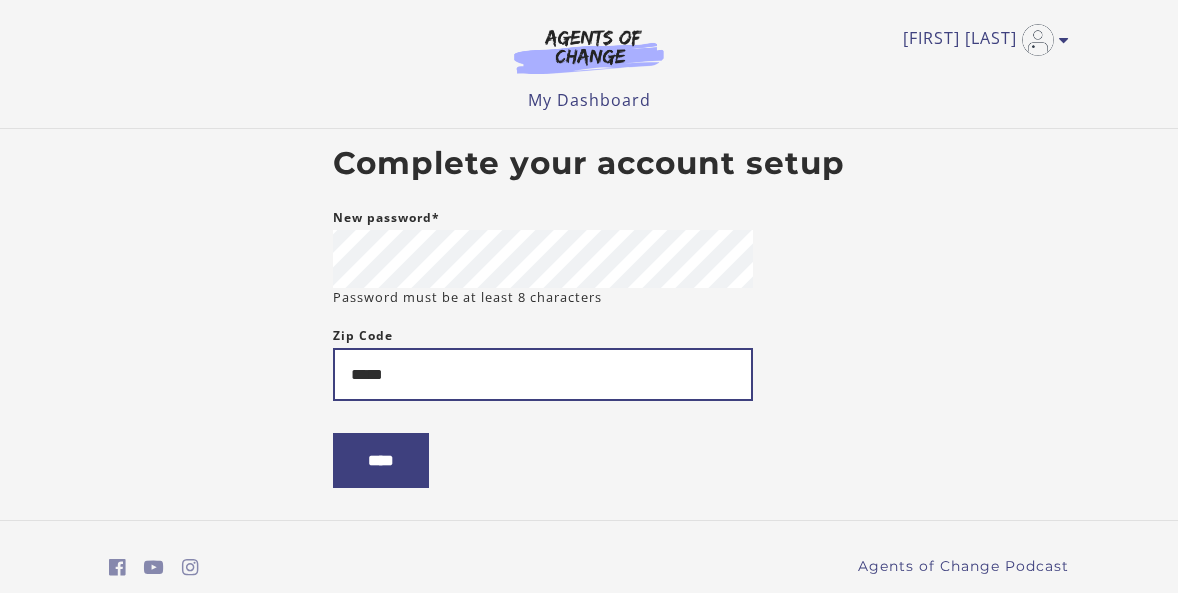 type on "*****" 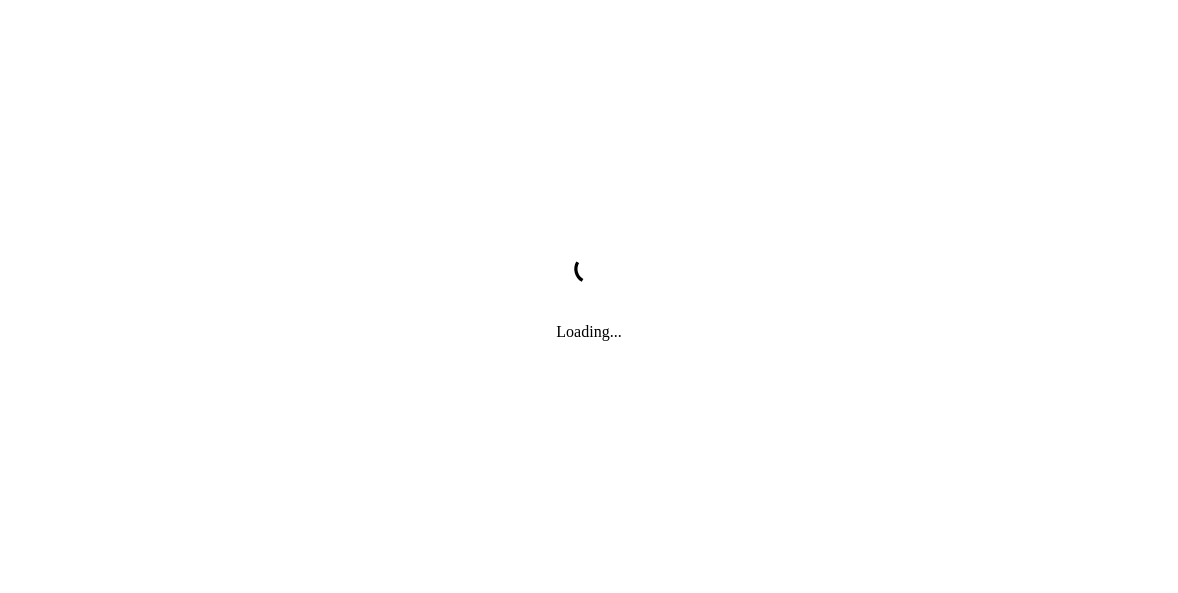 scroll, scrollTop: 0, scrollLeft: 0, axis: both 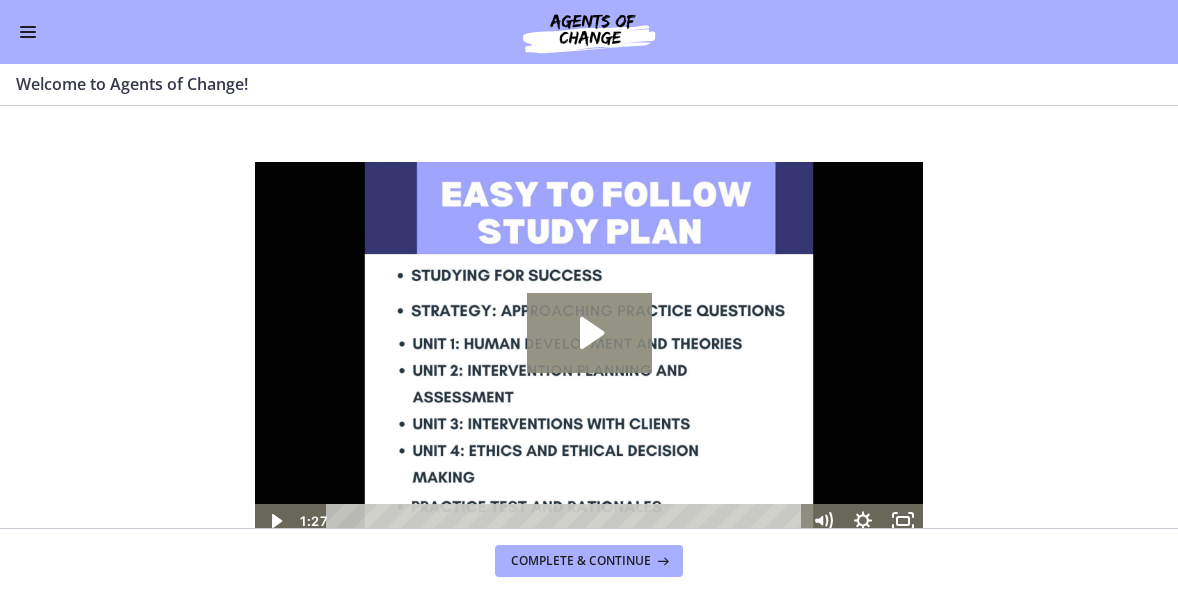 click 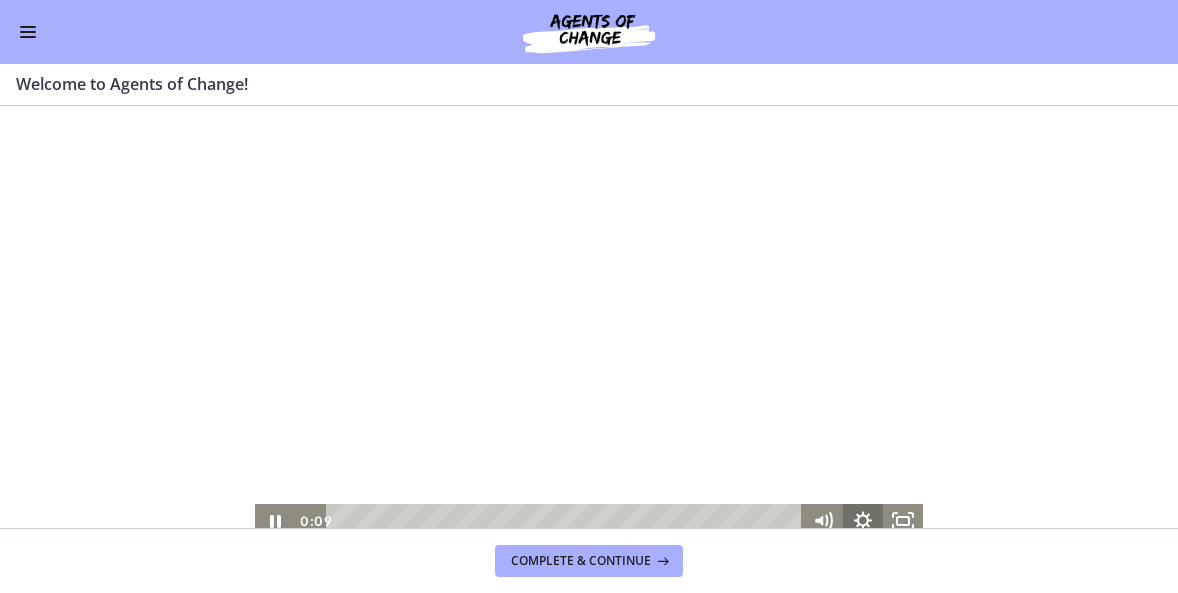 click 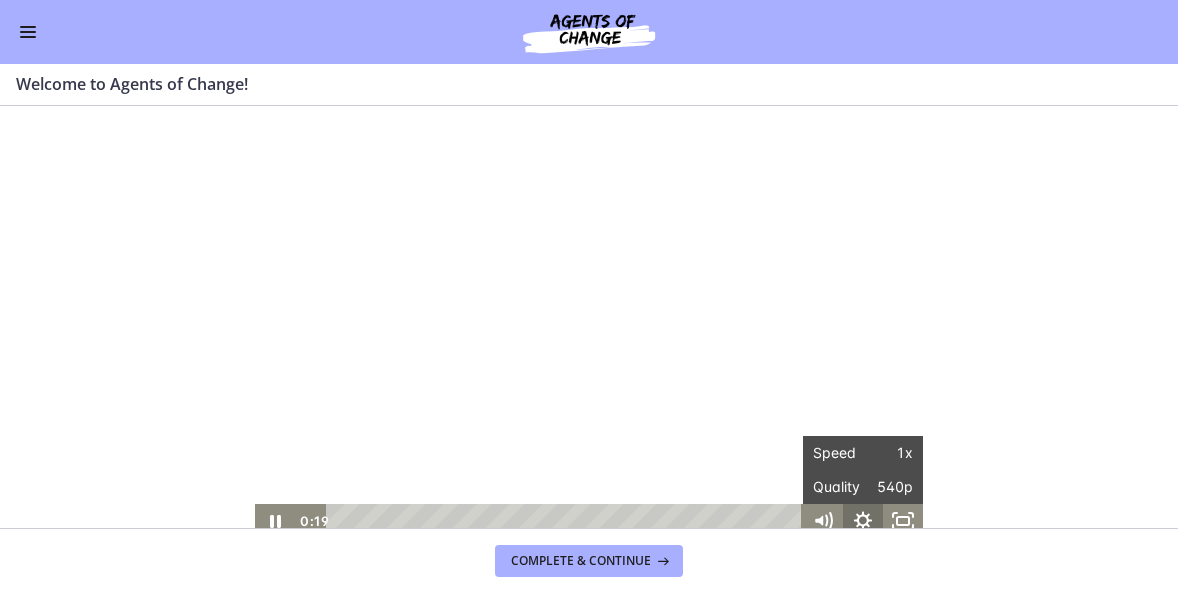 click 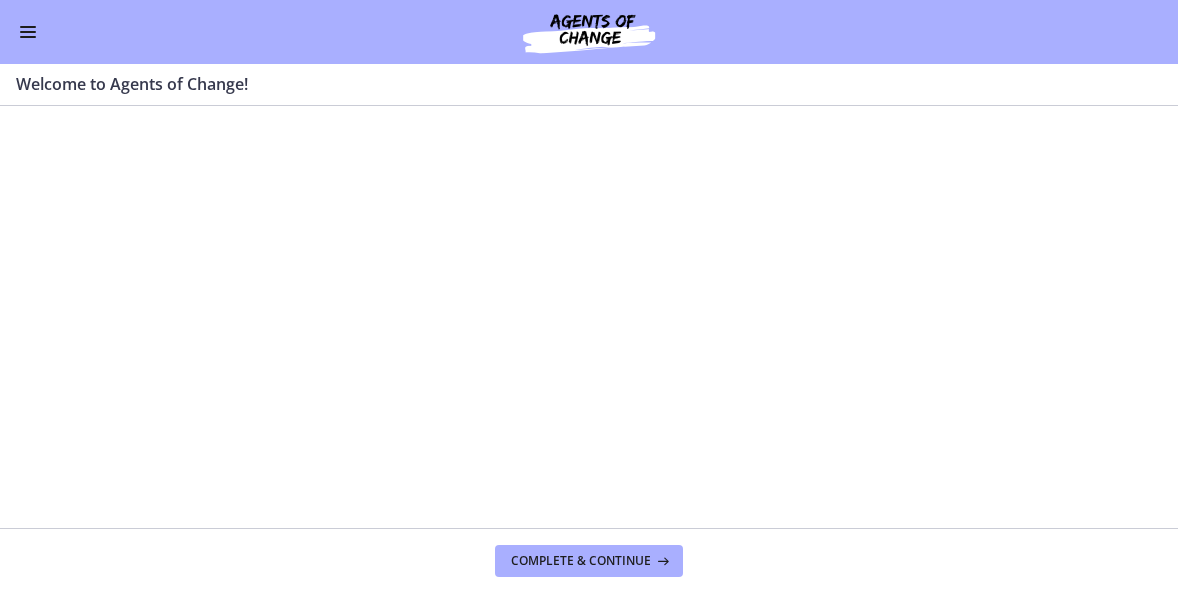 click on "Welcome!
We are grateful that you have placed your trust in Agents of Change to assist you in preparing for the ASWB Social Work Exam. This process may be nerve-wracking and overwhelming at times, but it also has the potential to be thrilling and inspiring.
We want to congratulate you on starting a new chapter of your life by applauding your decision to take the steps toward sitting for your licensing exam.
We have been putting in a lot of effort to develop study information that is pertinent, of good quality, and will assist you in making connections to strengthen your knowledge base. These materials will help your prepare to PASS the test. The exam will not be easy, but with organized, consistent, and efficient studying, you are setting yourself up for success!
As you work through this challenge, Agents of Change is here to provide you with the encouragement and support you need to conquer this challenge. Let's get you licensed!" at bounding box center [589, 317] 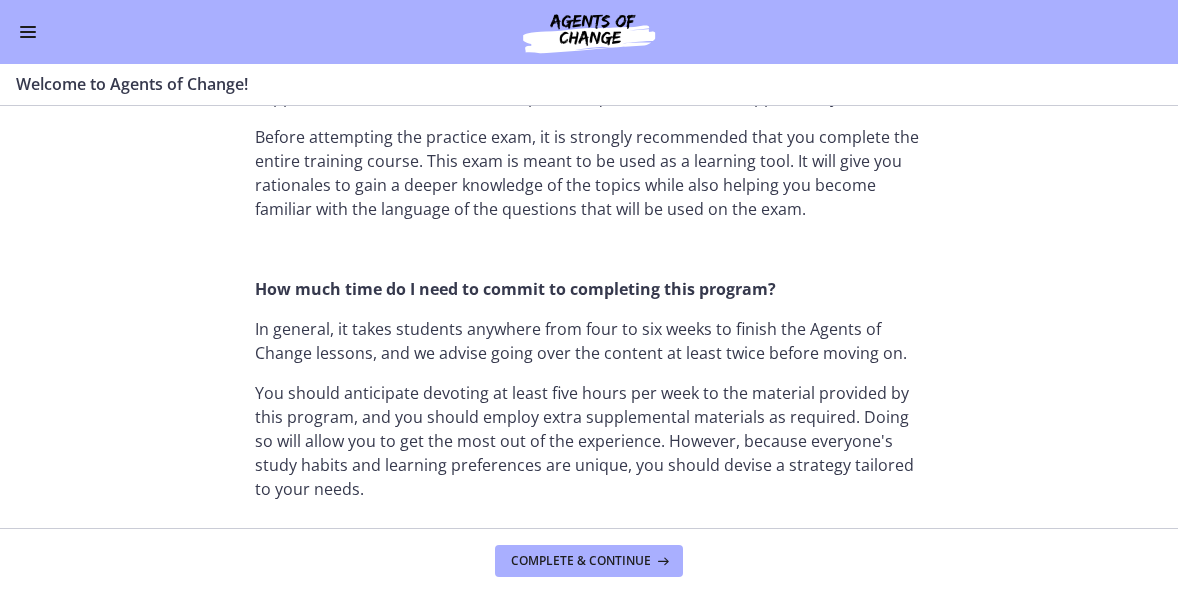 scroll, scrollTop: 1227, scrollLeft: 0, axis: vertical 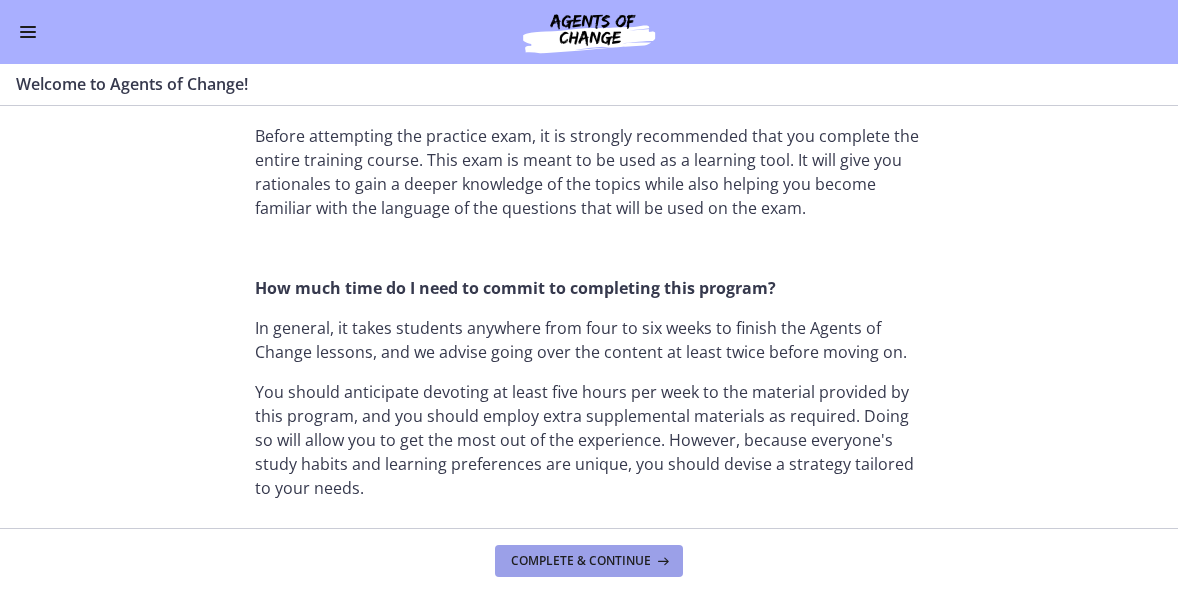 click on "Complete & continue" at bounding box center (581, 561) 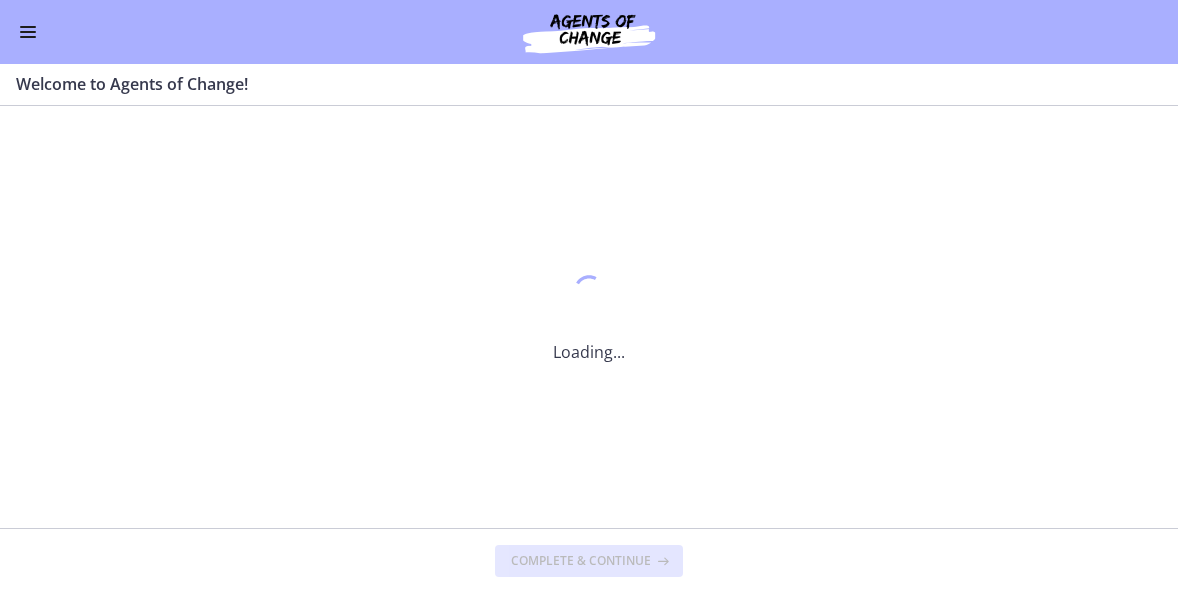 scroll, scrollTop: 0, scrollLeft: 0, axis: both 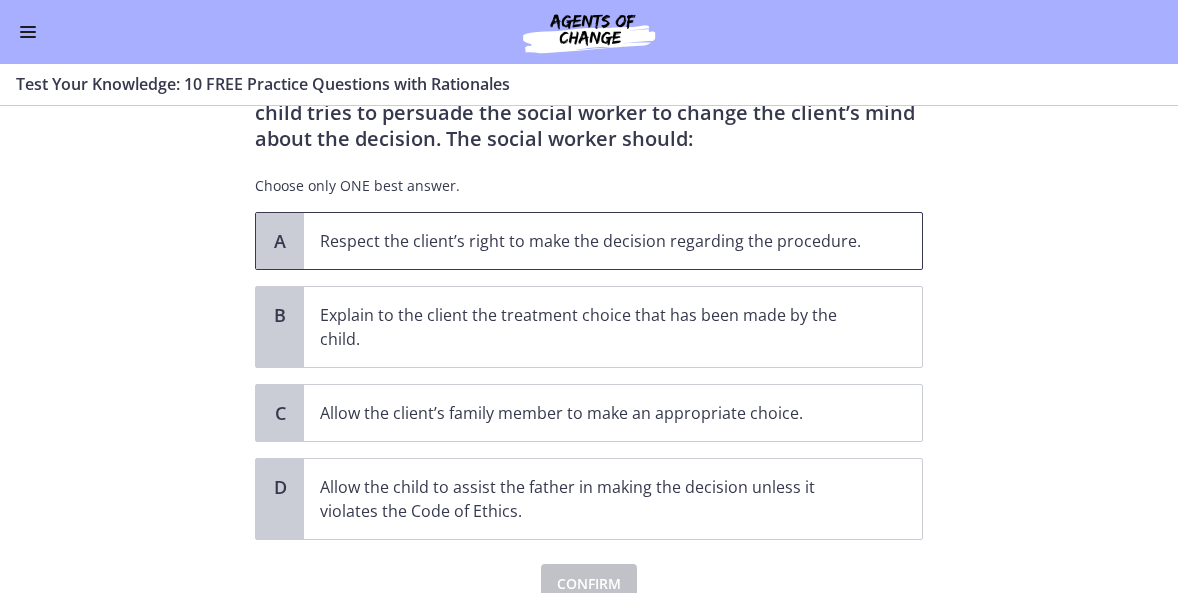 click on "Respect the client’s right to make the decision regarding the procedure." at bounding box center [593, 241] 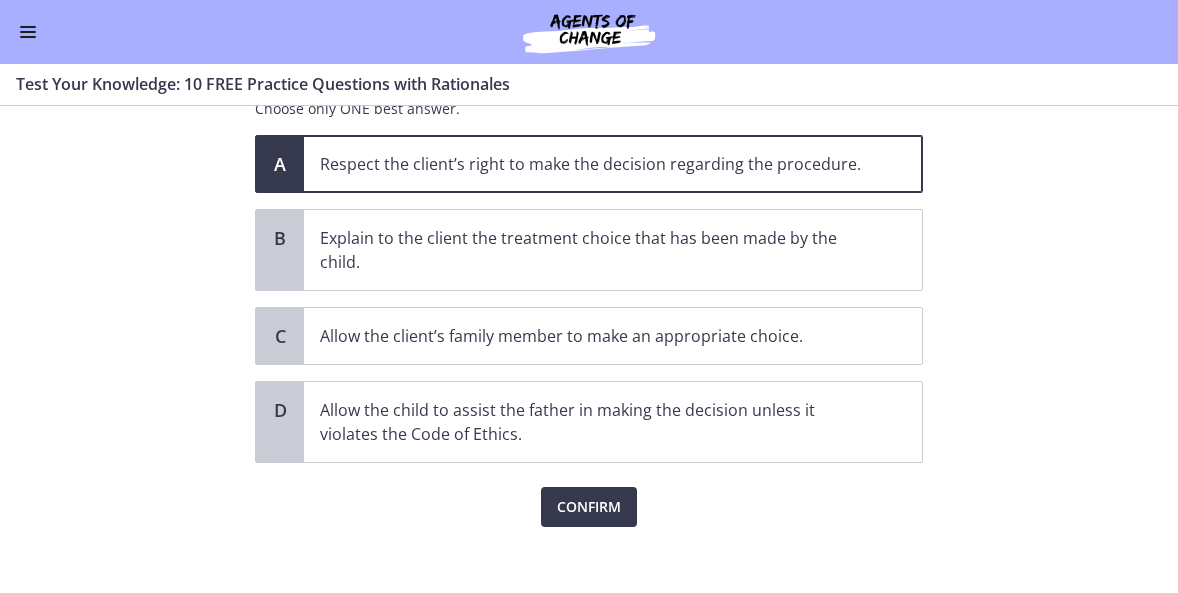 scroll, scrollTop: 239, scrollLeft: 0, axis: vertical 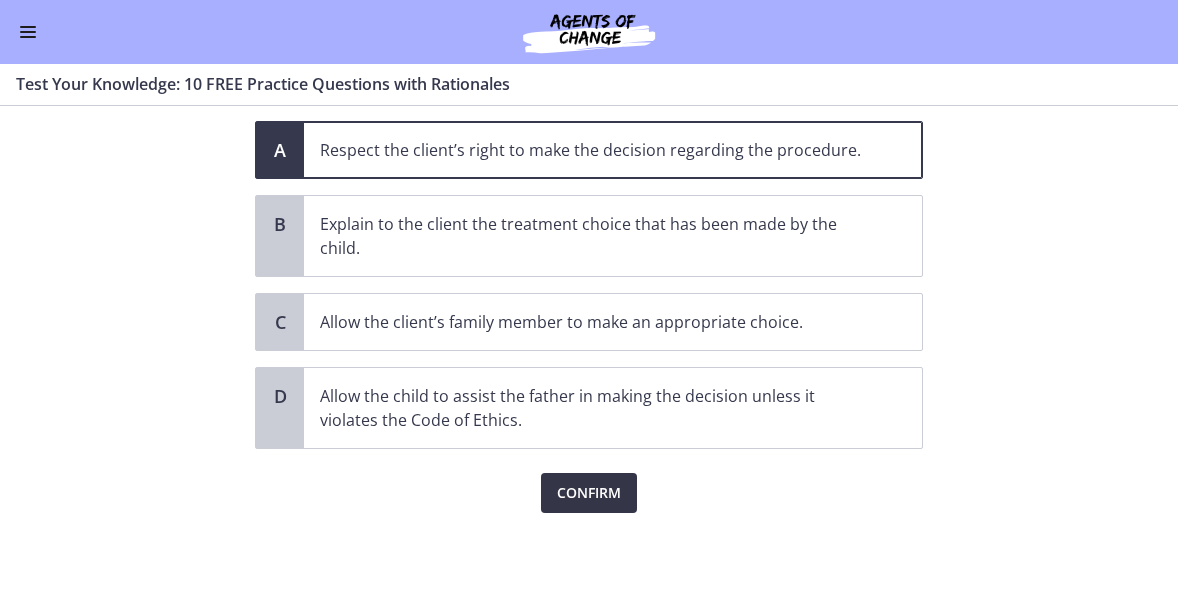 click on "Confirm" at bounding box center (589, 493) 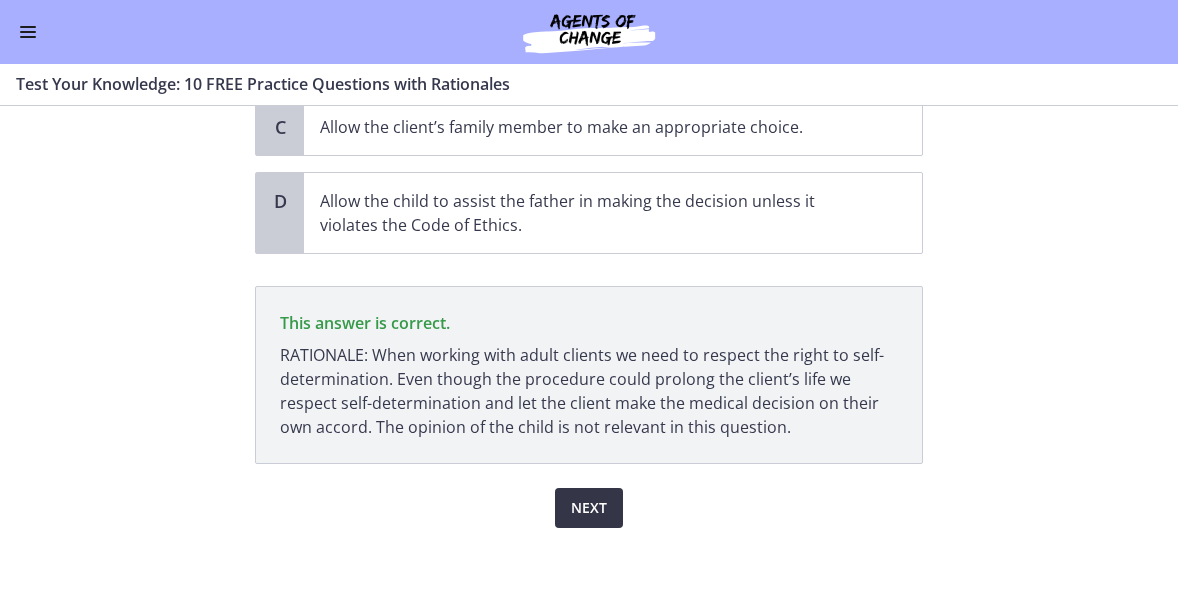 scroll, scrollTop: 449, scrollLeft: 0, axis: vertical 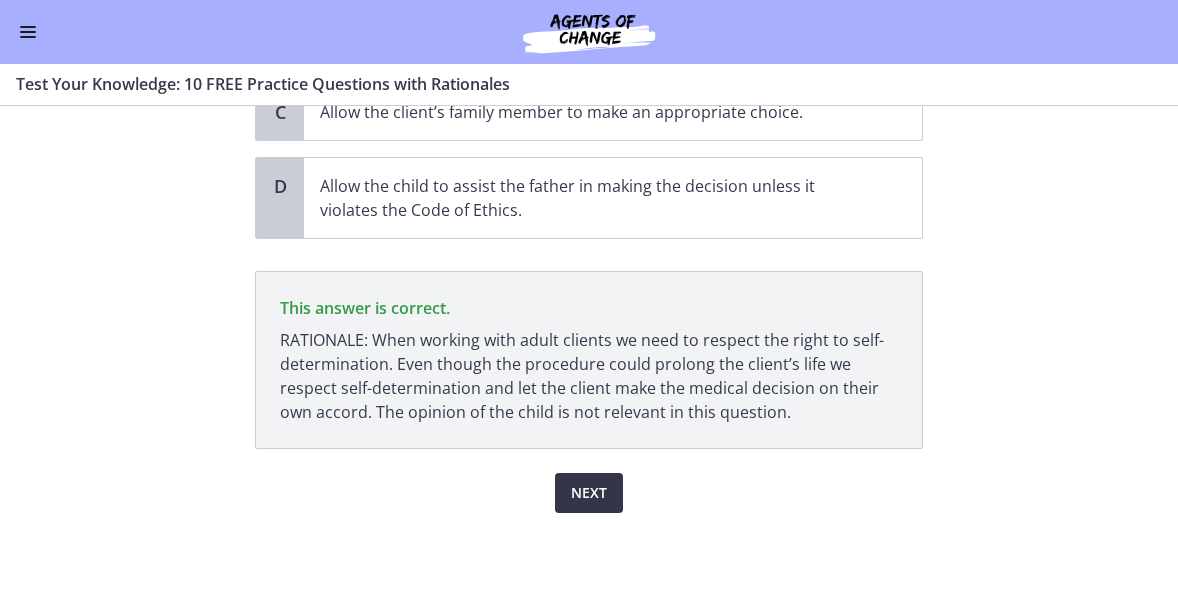 click on "Next" at bounding box center [589, 493] 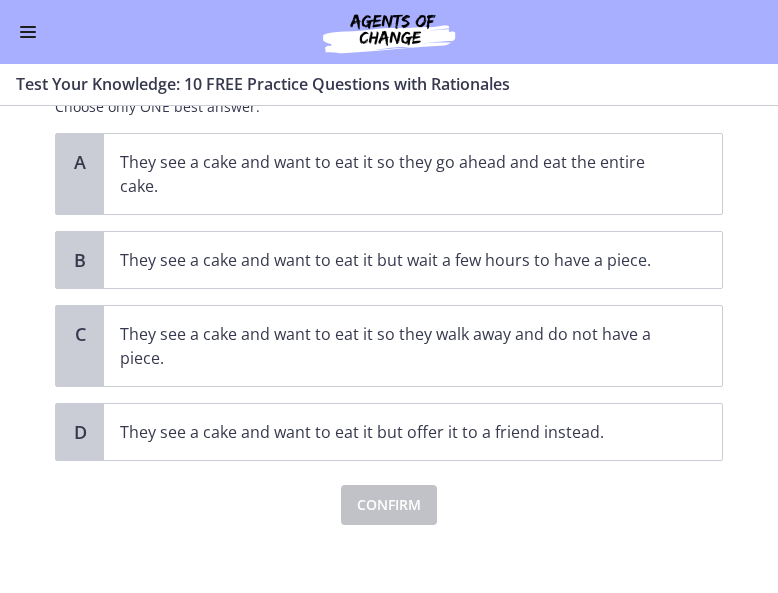 scroll, scrollTop: 152, scrollLeft: 0, axis: vertical 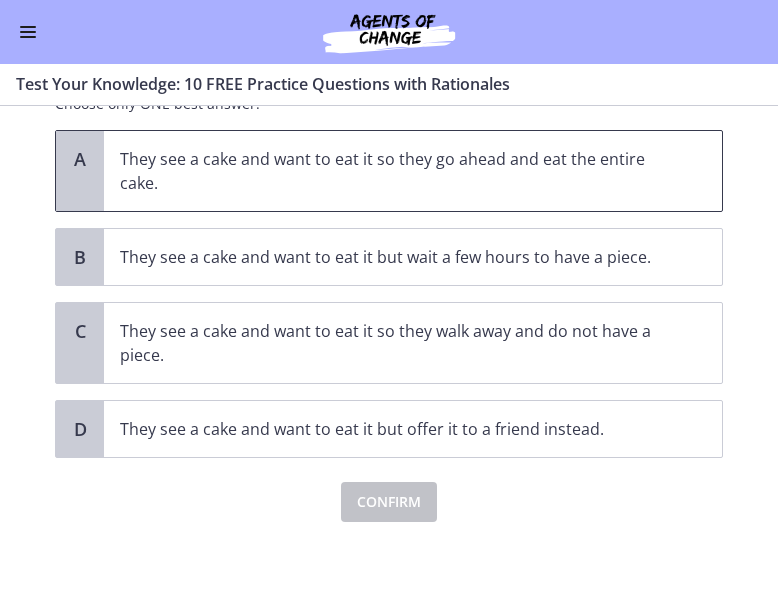 click on "They see a cake and want to eat it so they go ahead and eat the entire cake." at bounding box center [393, 171] 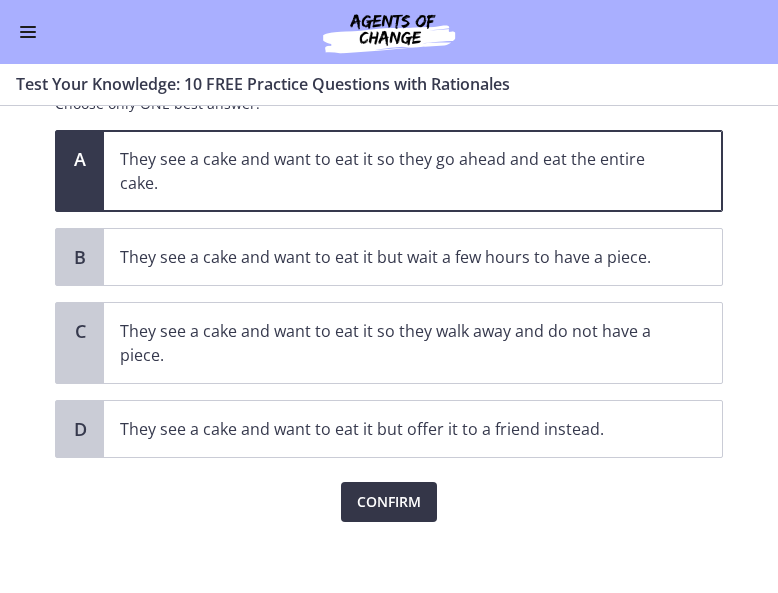 click on "Confirm" at bounding box center (389, 502) 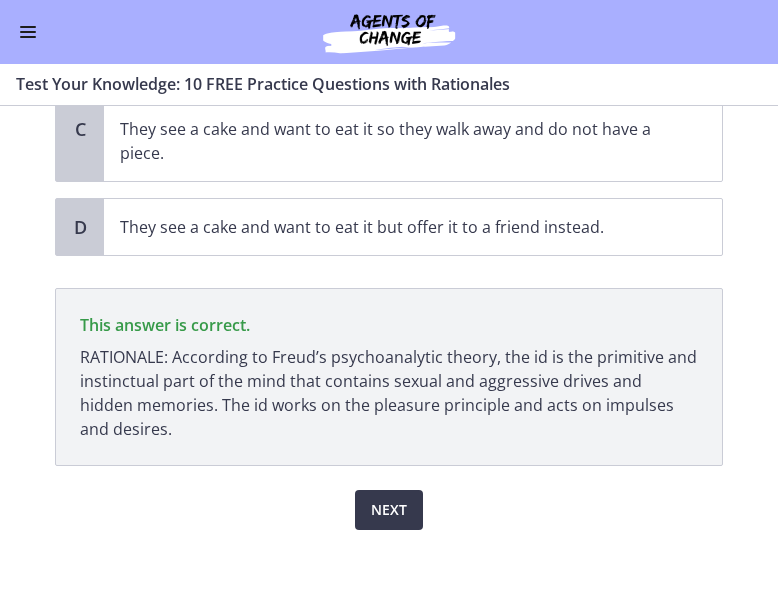 scroll, scrollTop: 371, scrollLeft: 0, axis: vertical 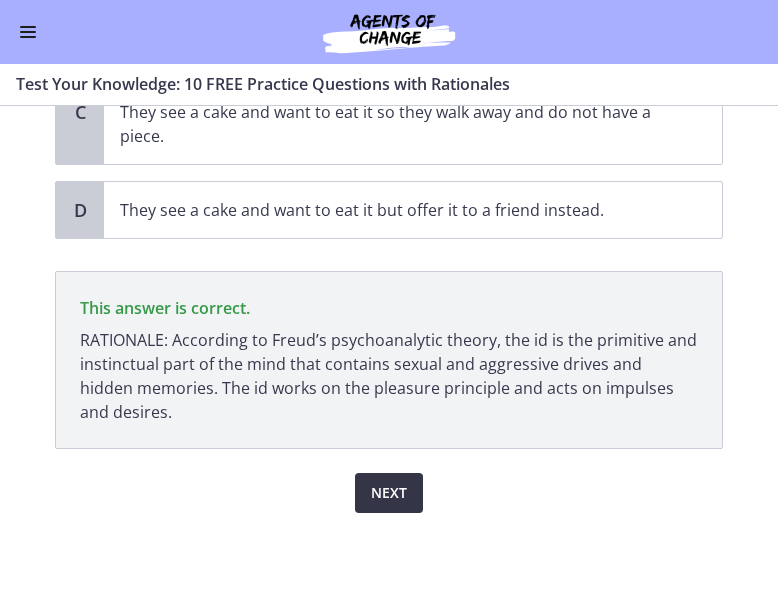 click on "Next" at bounding box center [389, 493] 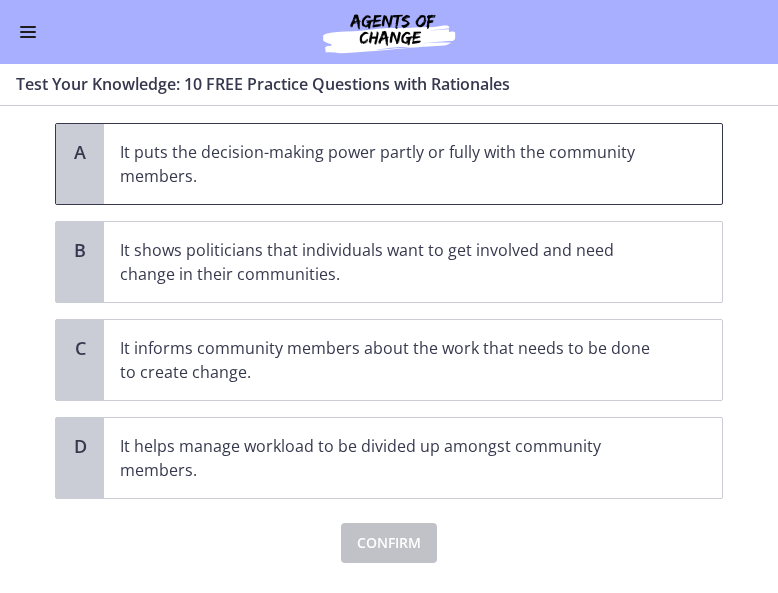 scroll, scrollTop: 161, scrollLeft: 0, axis: vertical 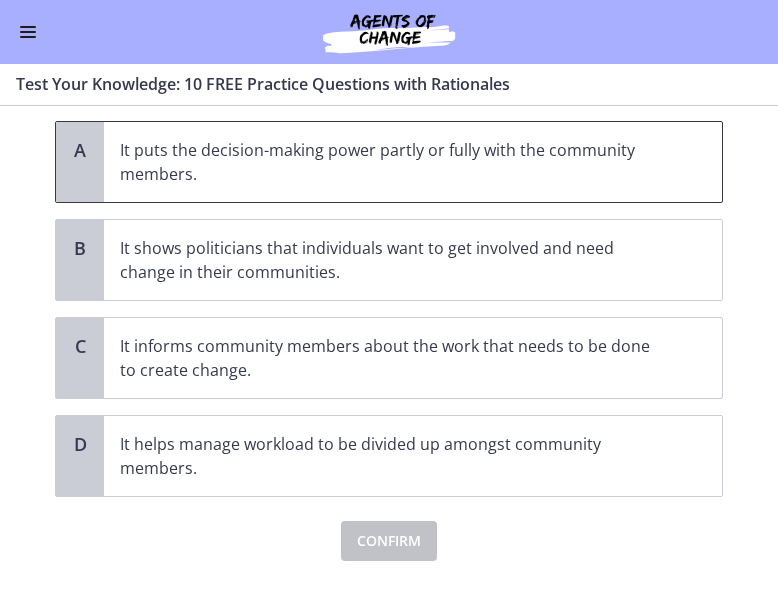 click on "It puts the decision-making power partly or fully with the community members." at bounding box center (393, 162) 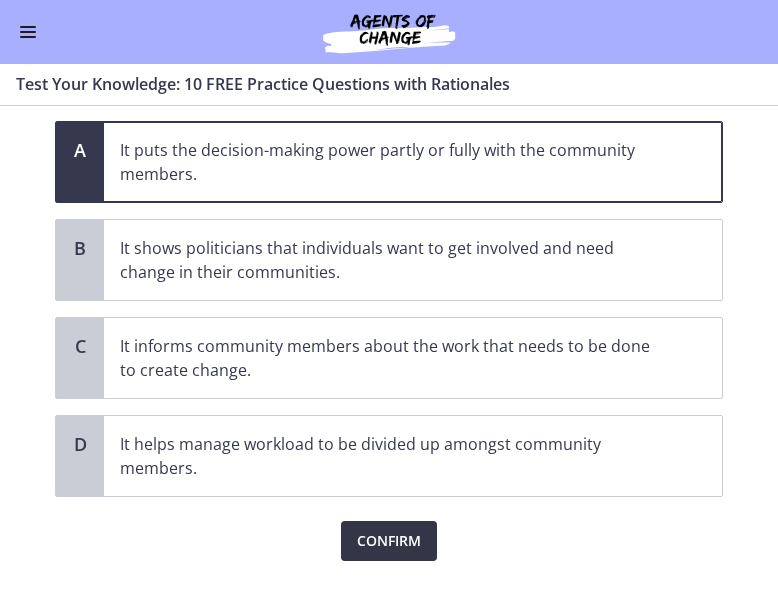 click on "Confirm" at bounding box center (389, 541) 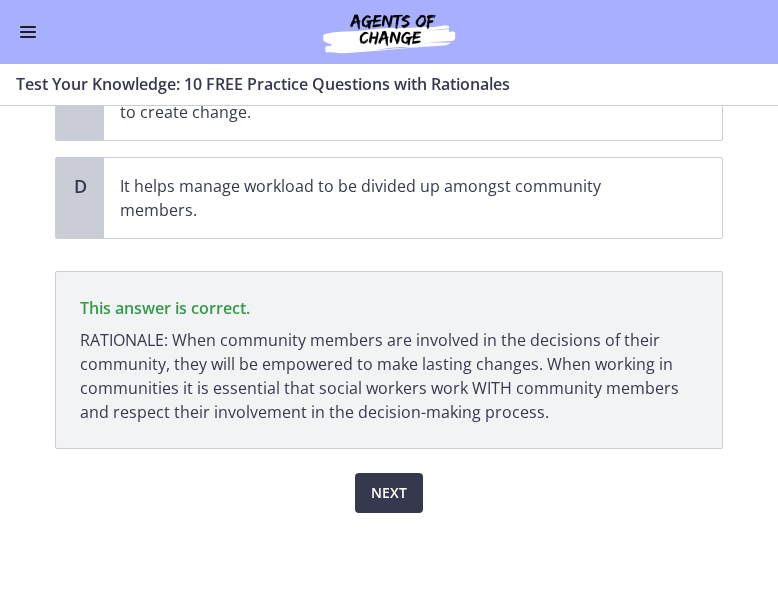 scroll, scrollTop: 419, scrollLeft: 0, axis: vertical 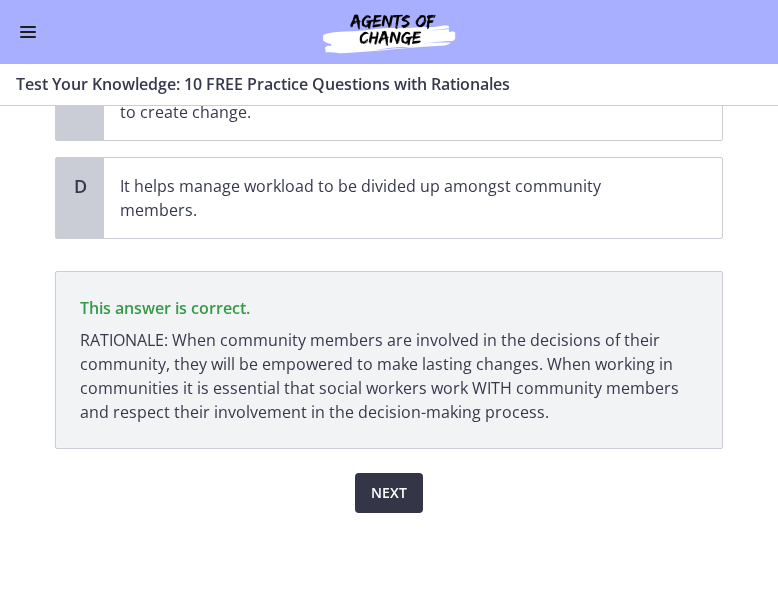 click on "Next" at bounding box center (389, 493) 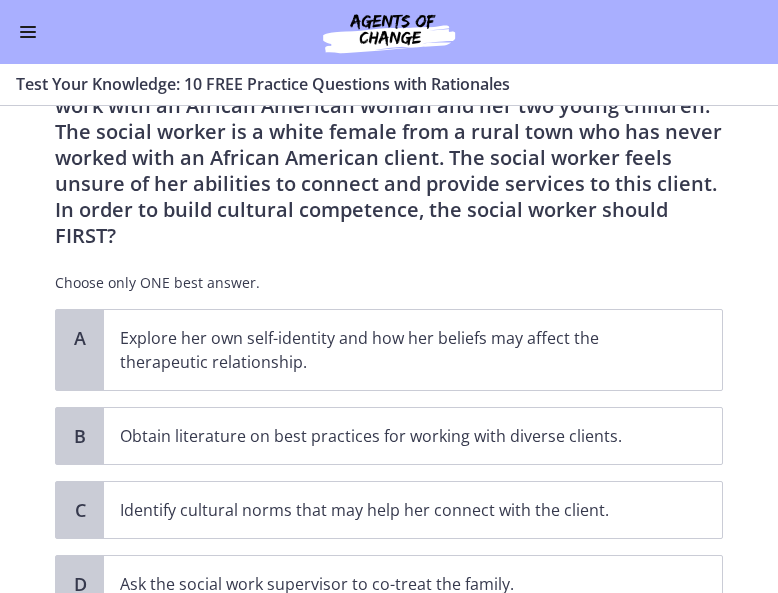 scroll, scrollTop: 146, scrollLeft: 0, axis: vertical 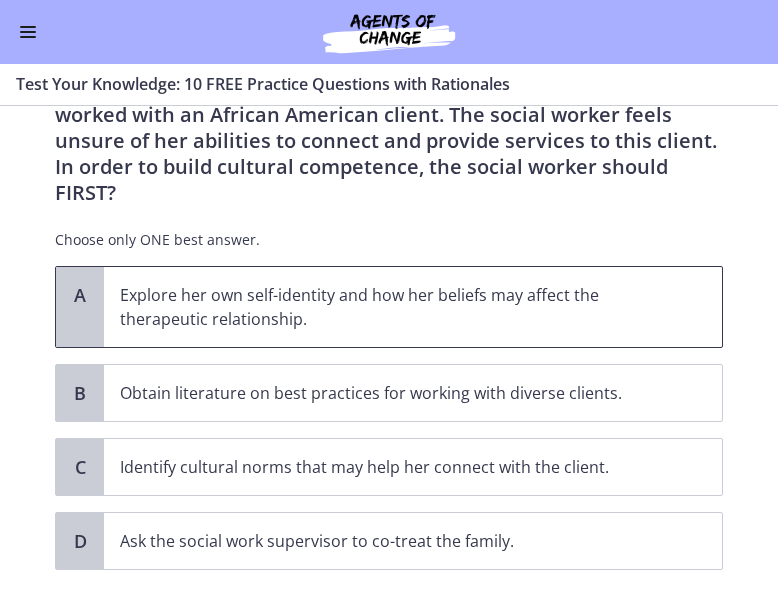 click on "Explore her own self-identity and how her beliefs may affect the therapeutic relationship." at bounding box center [393, 307] 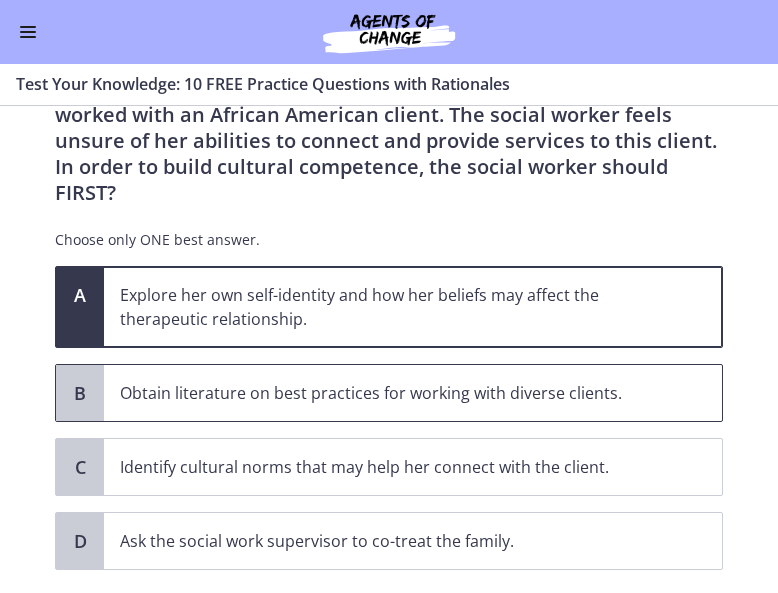 scroll, scrollTop: 267, scrollLeft: 0, axis: vertical 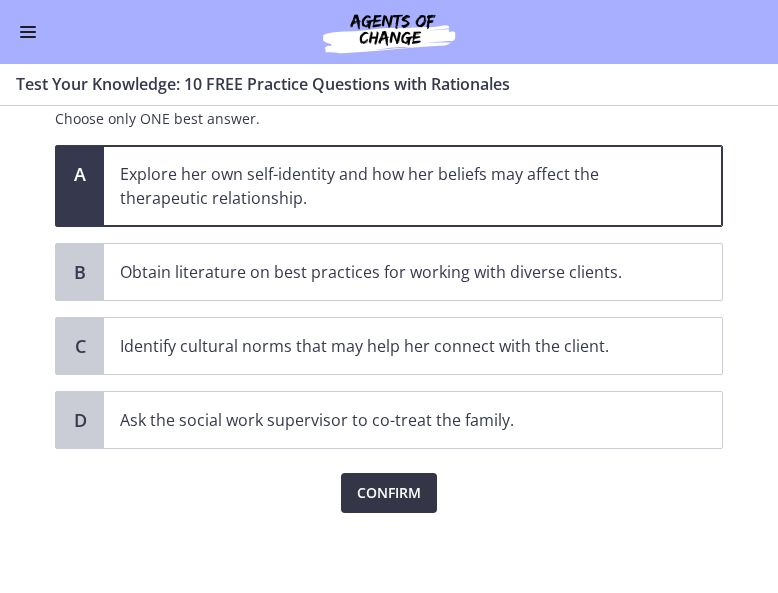 click on "Confirm" at bounding box center [389, 493] 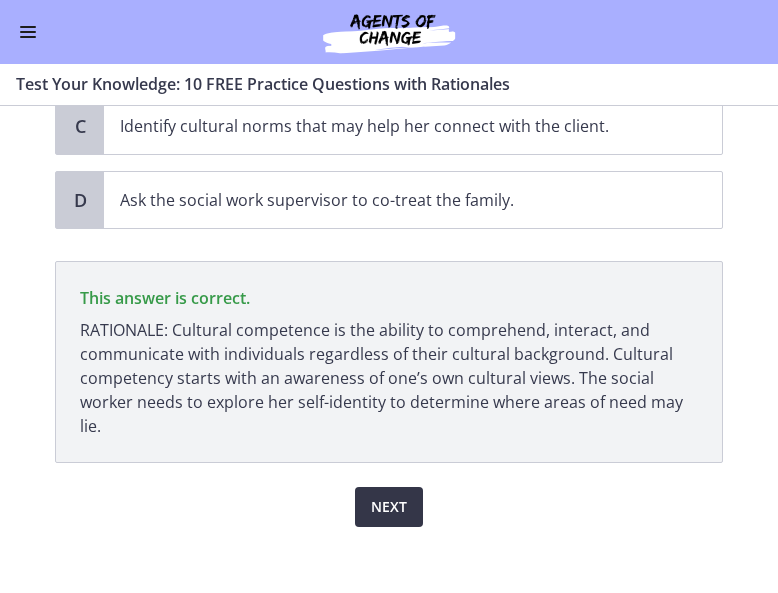 scroll, scrollTop: 501, scrollLeft: 0, axis: vertical 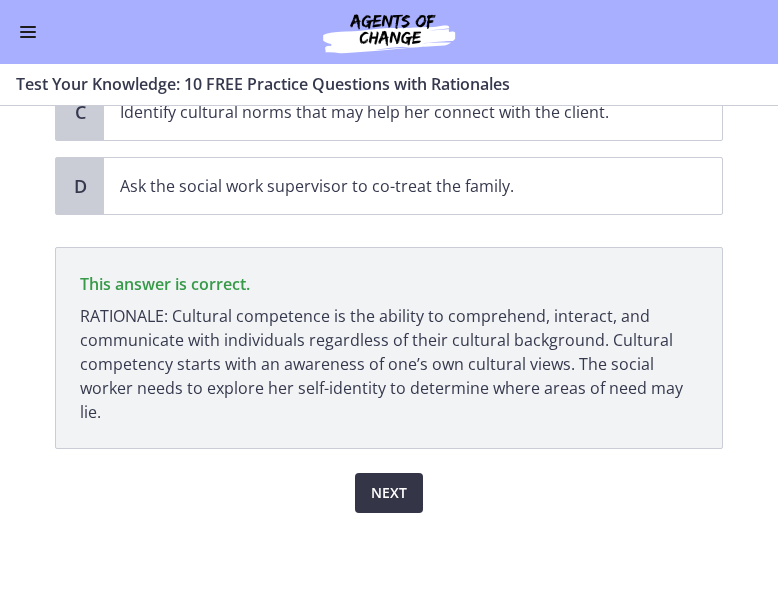 click on "Next" at bounding box center (389, 493) 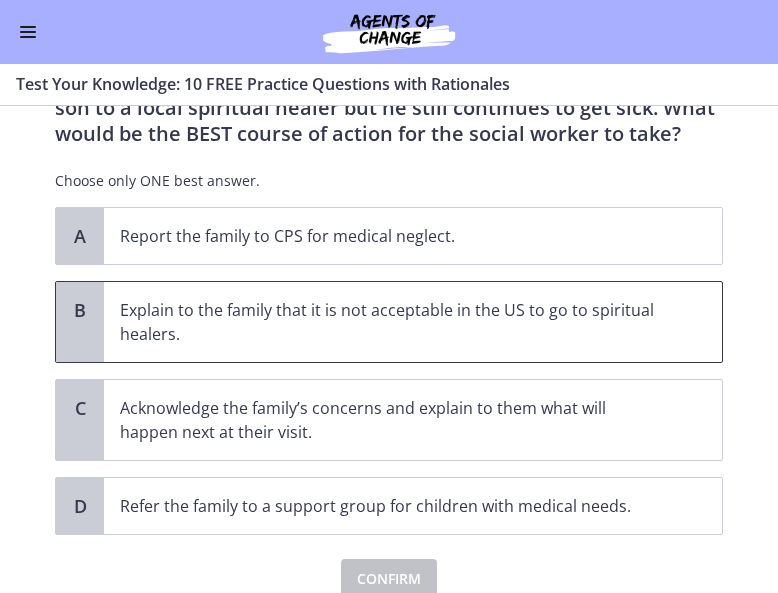scroll, scrollTop: 206, scrollLeft: 0, axis: vertical 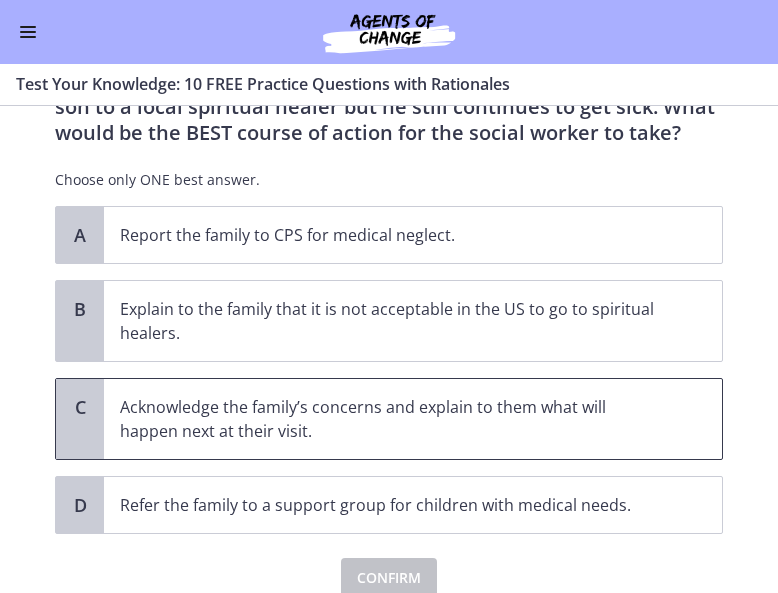 click on "Acknowledge the family’s concerns and explain to them what will happen next at their visit." at bounding box center (413, 419) 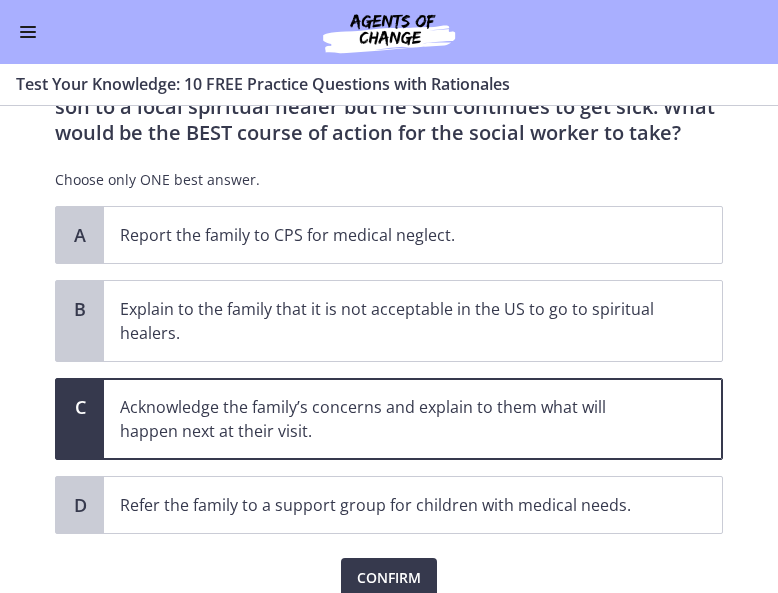 scroll, scrollTop: 291, scrollLeft: 0, axis: vertical 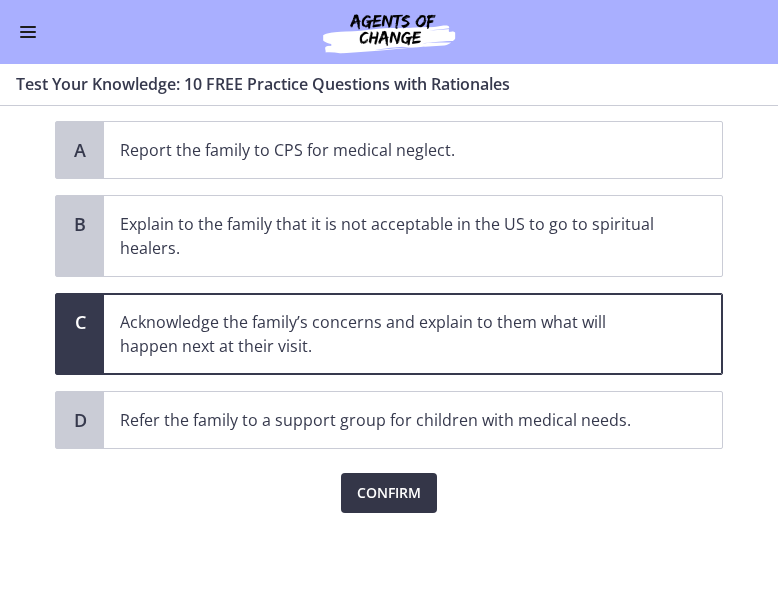 click on "Confirm" at bounding box center [389, 493] 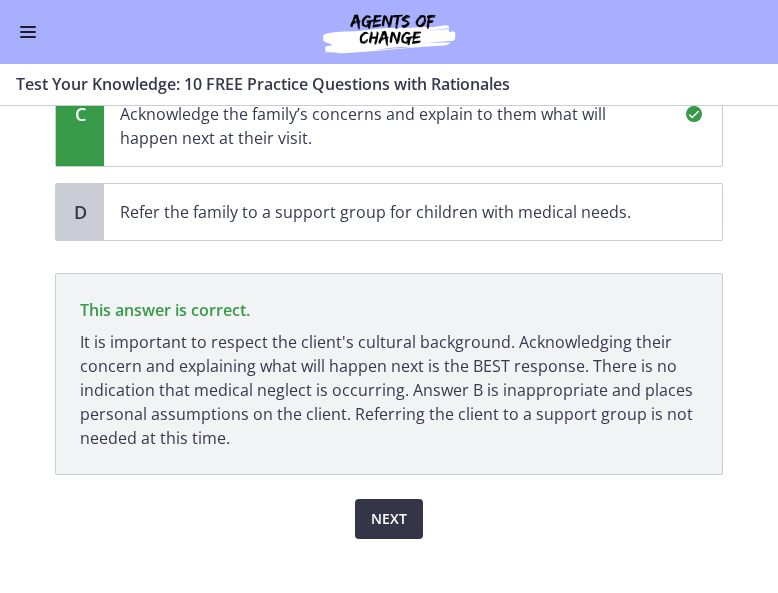 scroll, scrollTop: 525, scrollLeft: 0, axis: vertical 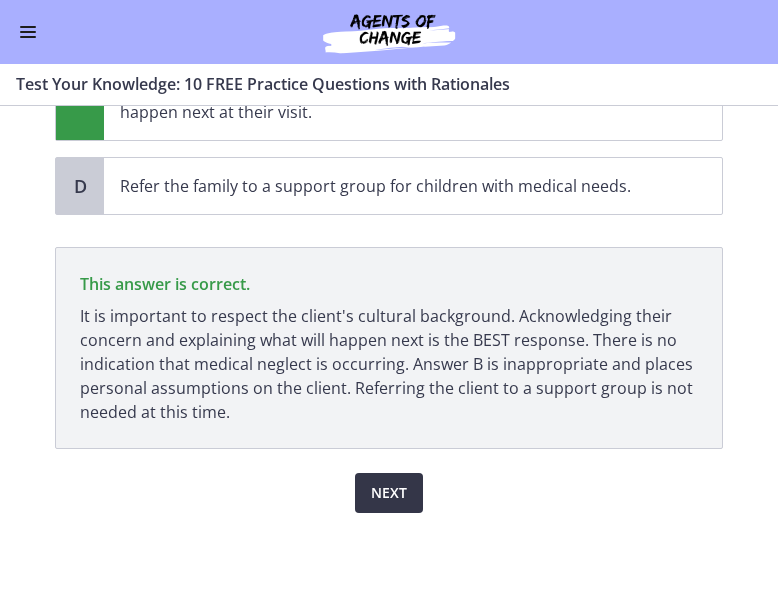 click on "Next" at bounding box center (389, 493) 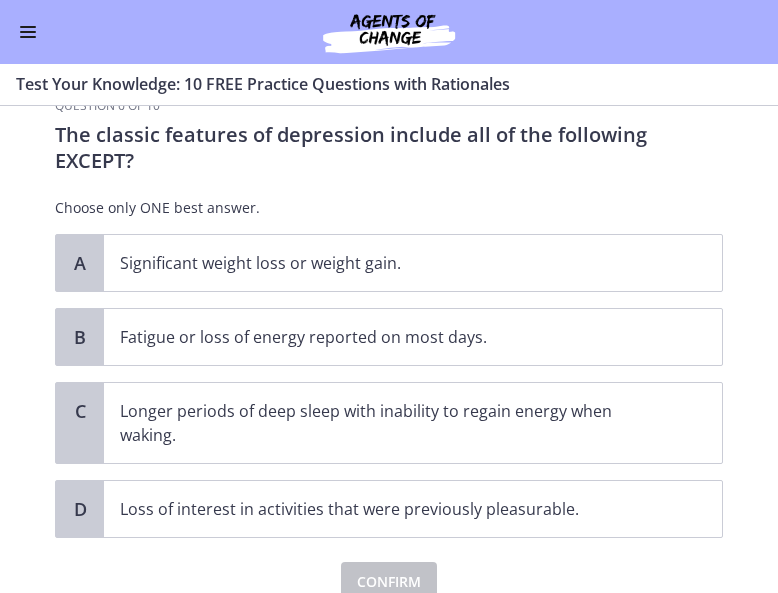 scroll, scrollTop: 49, scrollLeft: 0, axis: vertical 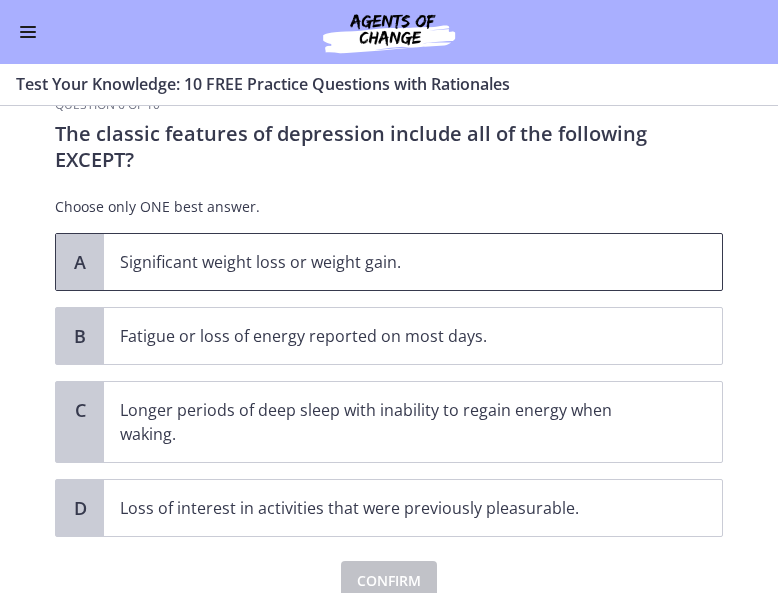 click on "Significant weight loss or weight gain." at bounding box center [393, 262] 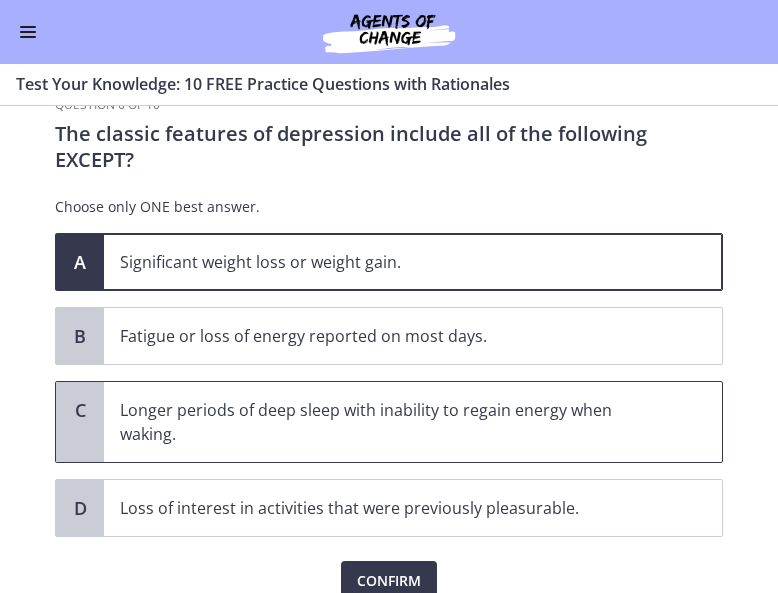 scroll, scrollTop: 137, scrollLeft: 0, axis: vertical 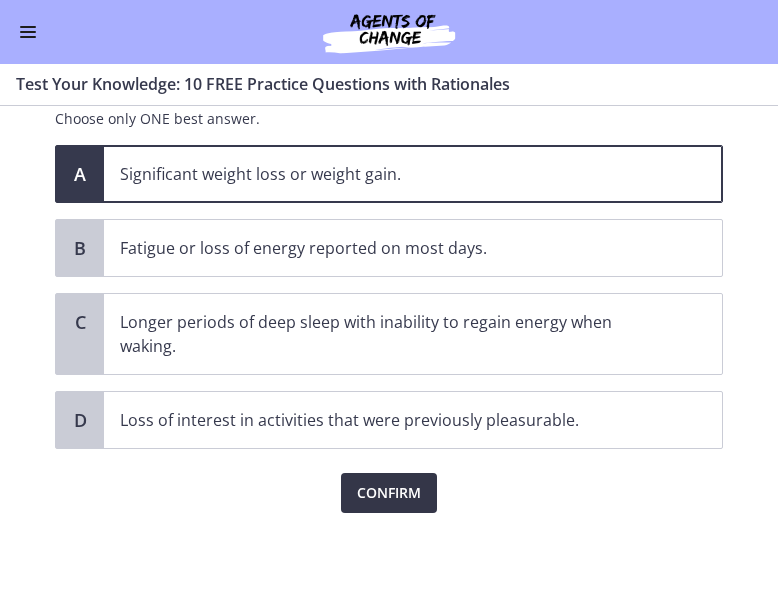 click on "Confirm" at bounding box center (389, 493) 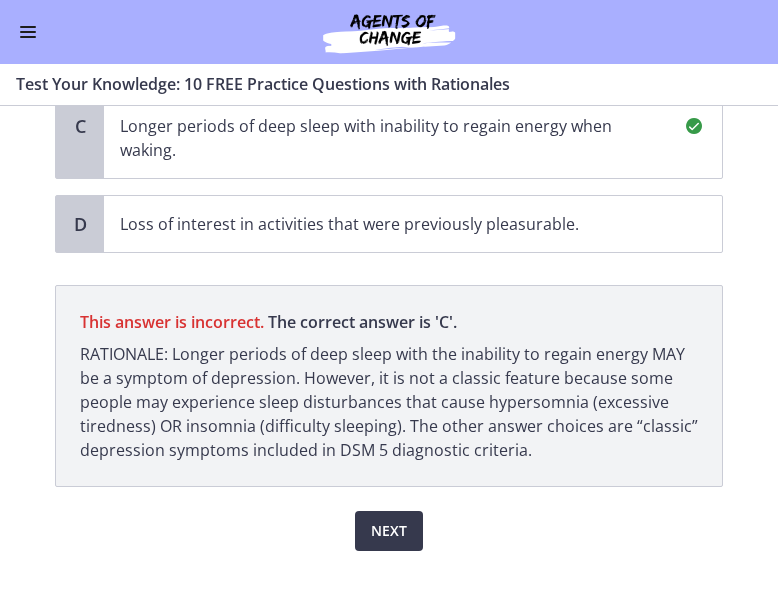 scroll, scrollTop: 337, scrollLeft: 0, axis: vertical 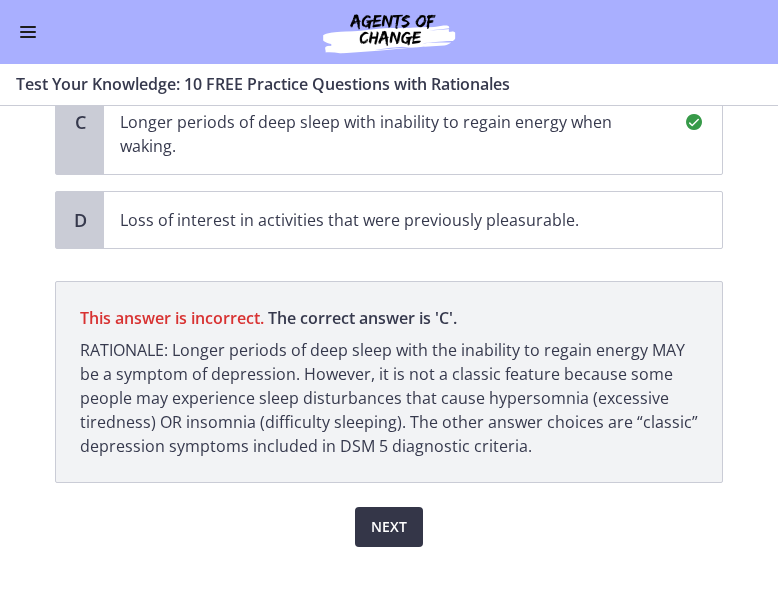 click on "Next" at bounding box center (389, 527) 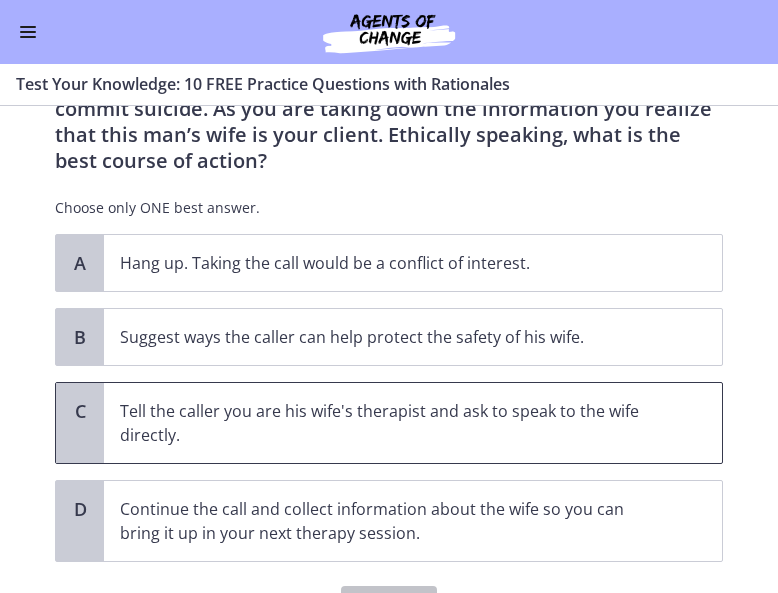scroll, scrollTop: 153, scrollLeft: 0, axis: vertical 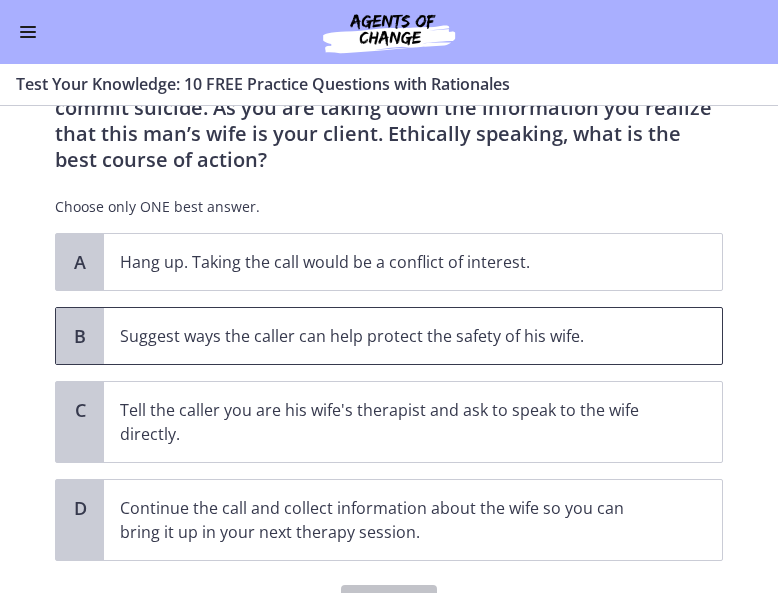 click on "Suggest ways the caller can help protect the safety of his wife." at bounding box center [393, 336] 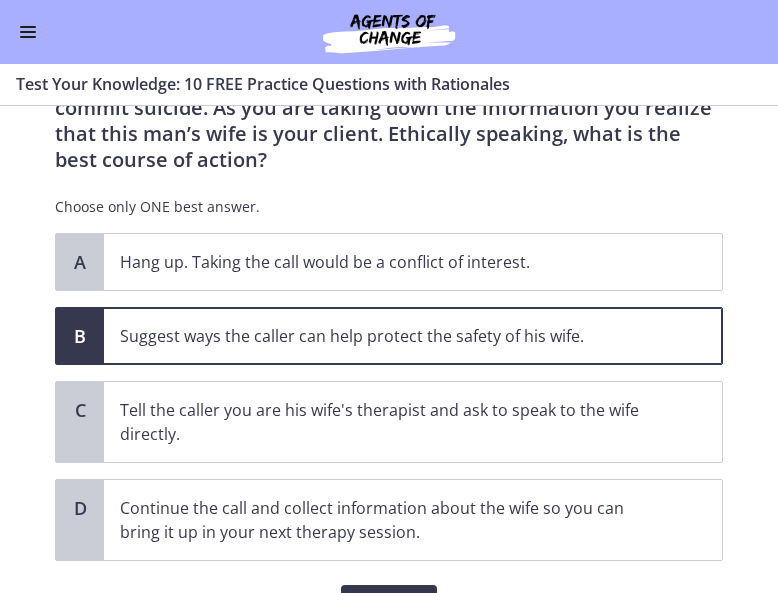 scroll, scrollTop: 265, scrollLeft: 0, axis: vertical 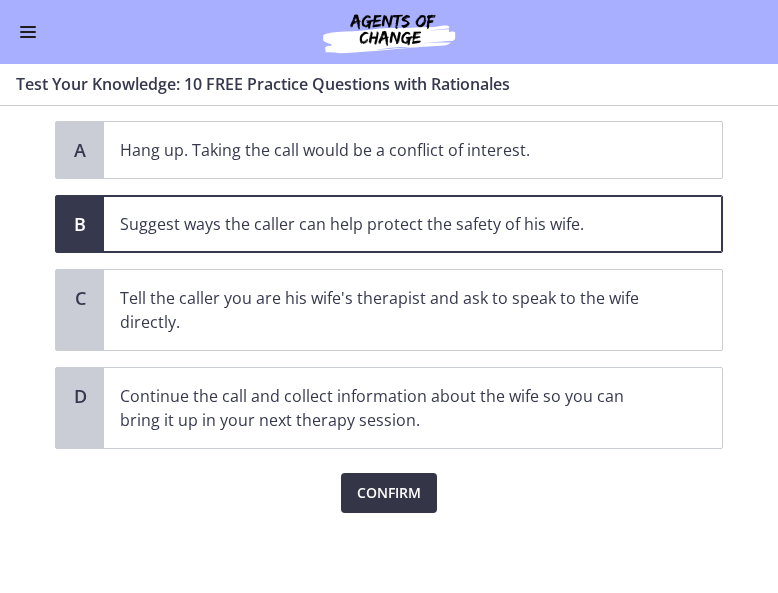 click on "Confirm" at bounding box center [389, 493] 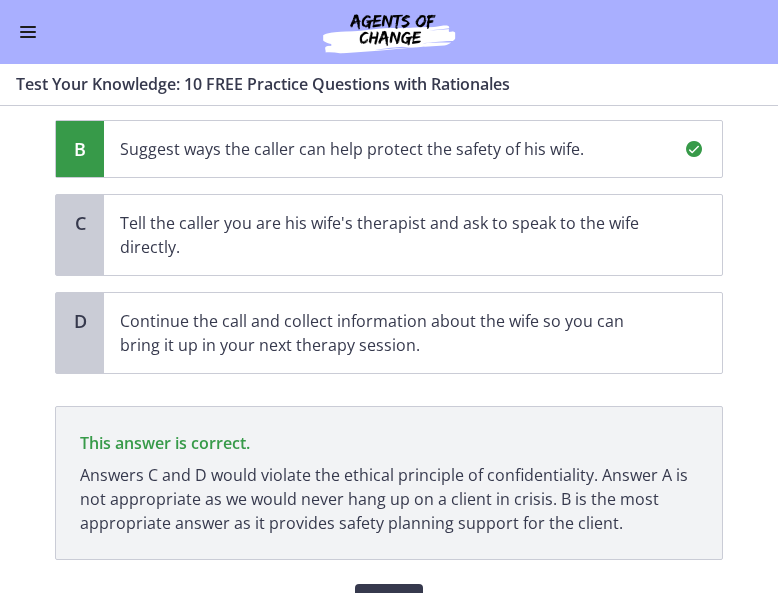 scroll, scrollTop: 451, scrollLeft: 0, axis: vertical 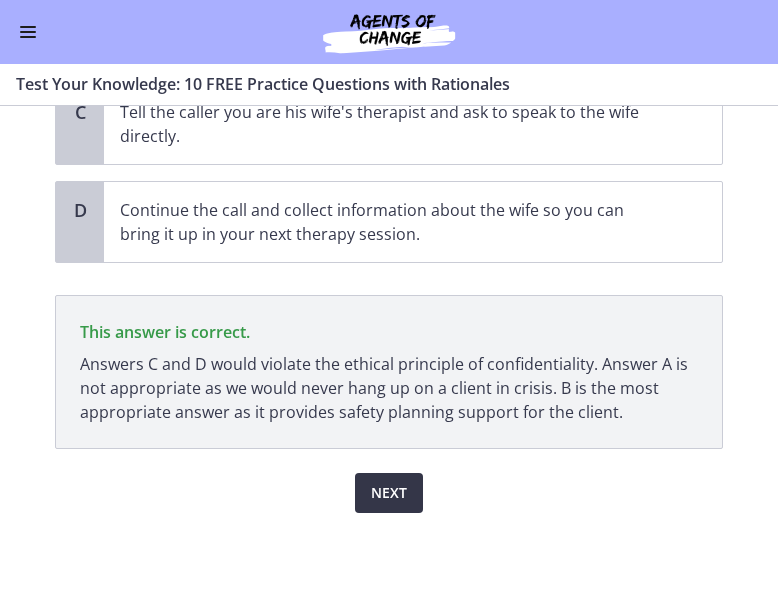 click on "Next" at bounding box center [389, 493] 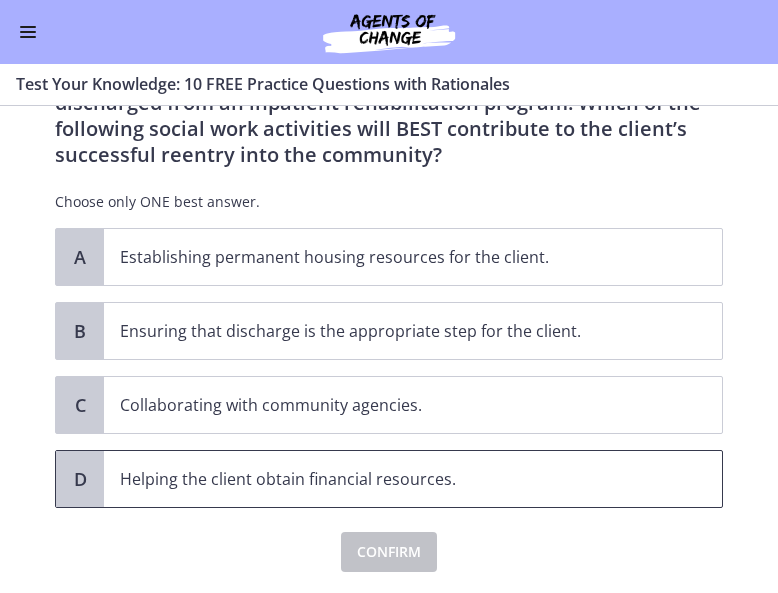 scroll, scrollTop: 107, scrollLeft: 0, axis: vertical 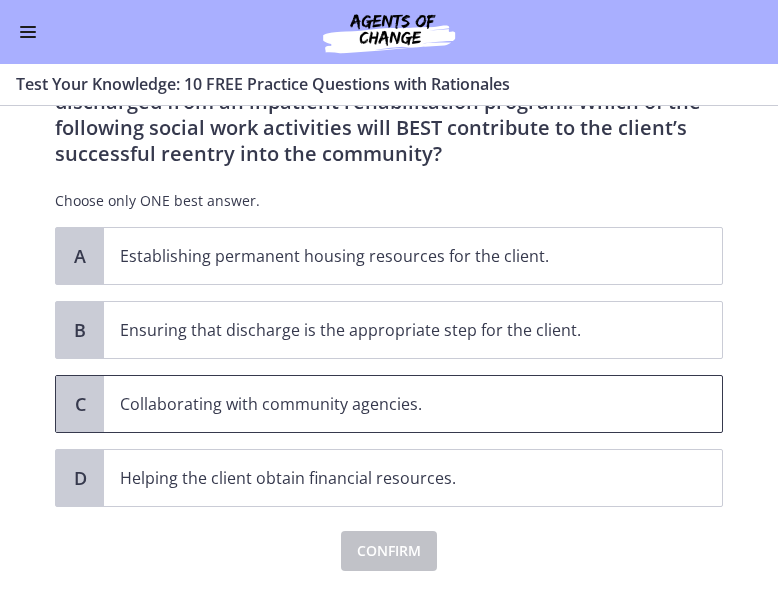 click on "Collaborating with community agencies." at bounding box center [413, 404] 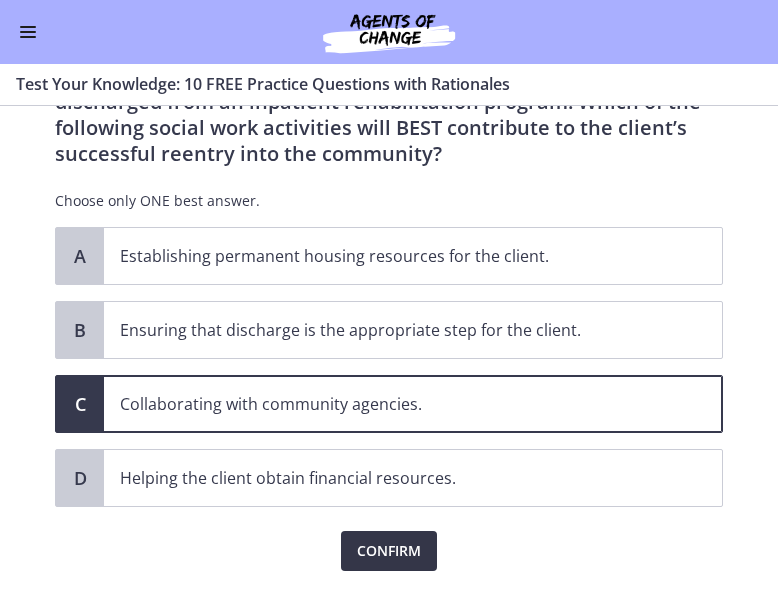 click on "Confirm" at bounding box center [389, 551] 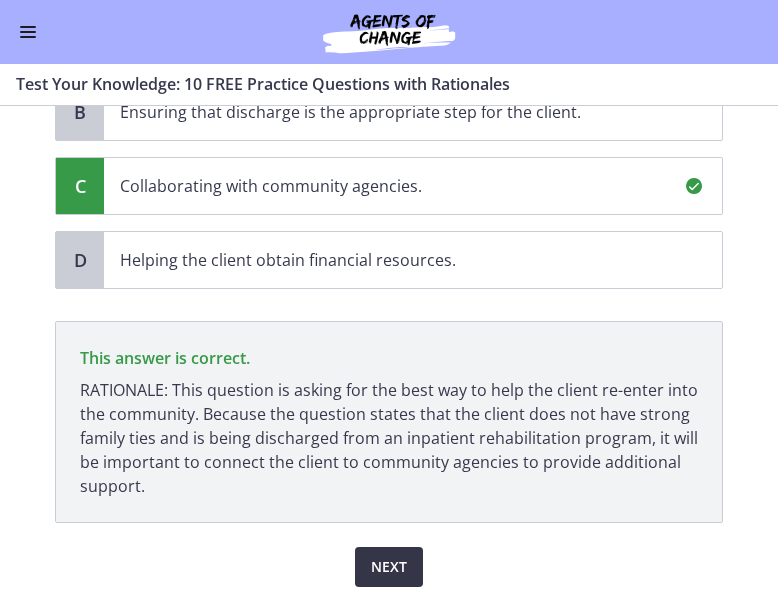 scroll, scrollTop: 399, scrollLeft: 0, axis: vertical 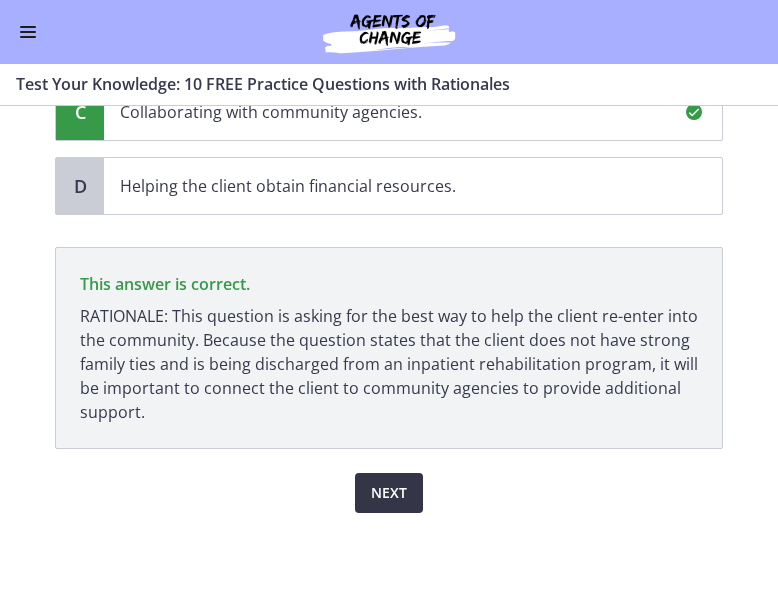 click on "Next" at bounding box center (389, 493) 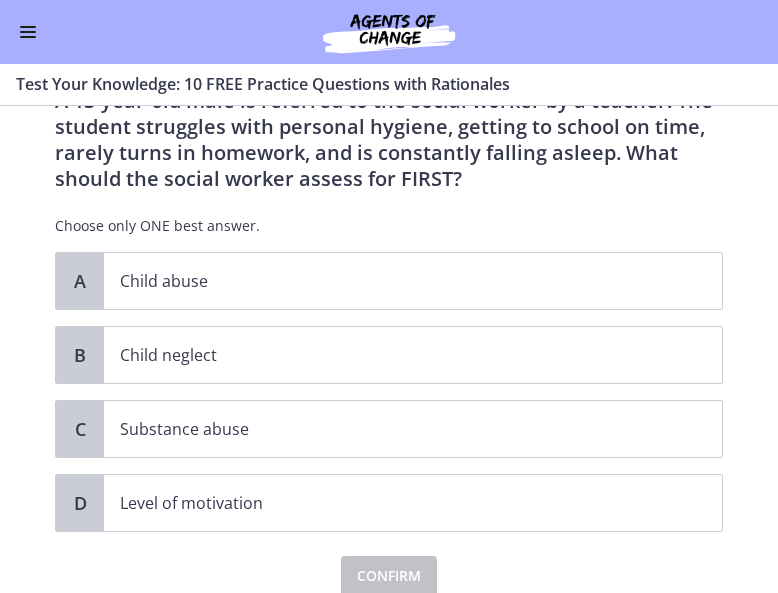 scroll, scrollTop: 85, scrollLeft: 0, axis: vertical 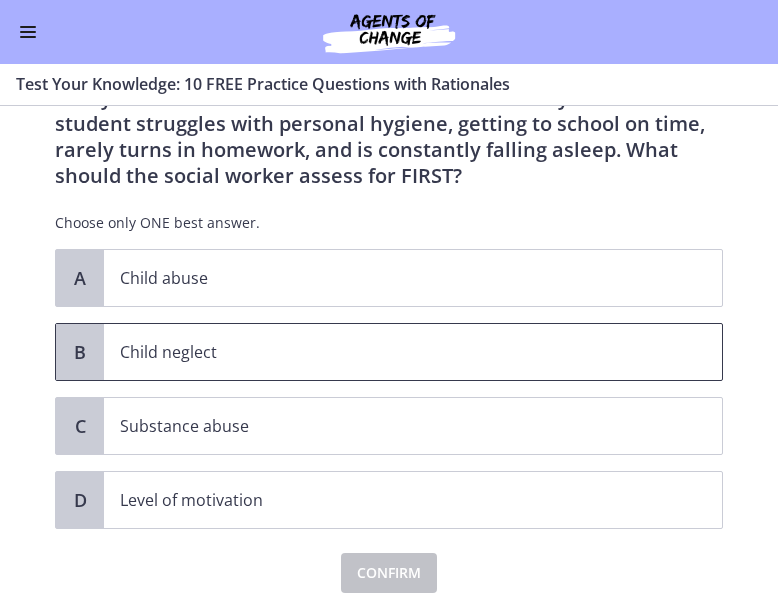 click on "Child neglect" at bounding box center (393, 352) 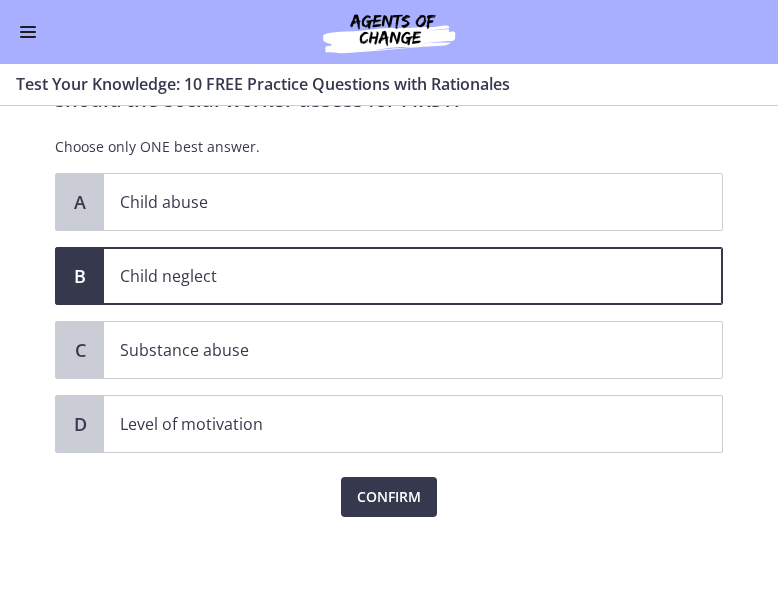 scroll, scrollTop: 165, scrollLeft: 0, axis: vertical 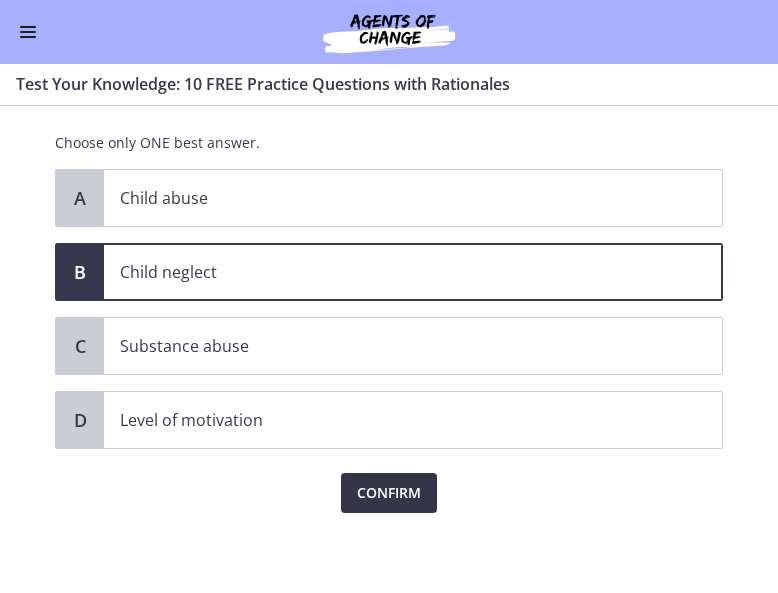 click on "Confirm" at bounding box center [389, 493] 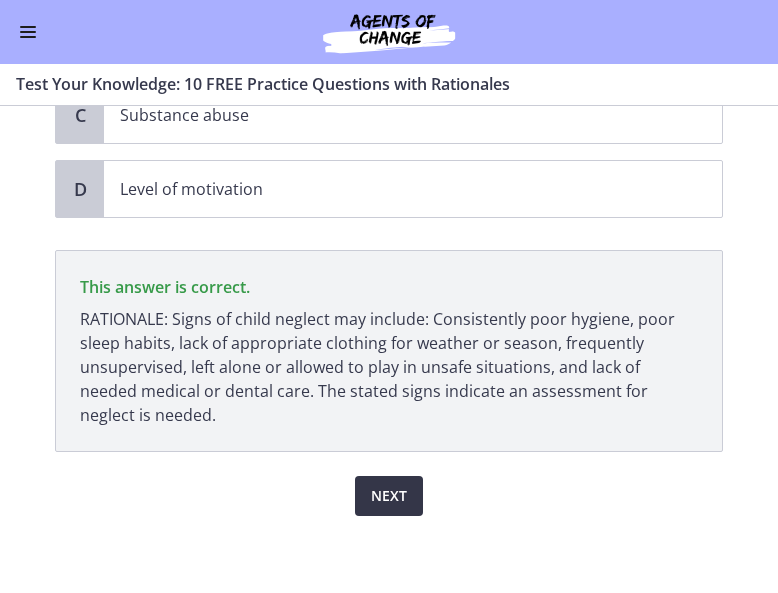 scroll, scrollTop: 399, scrollLeft: 0, axis: vertical 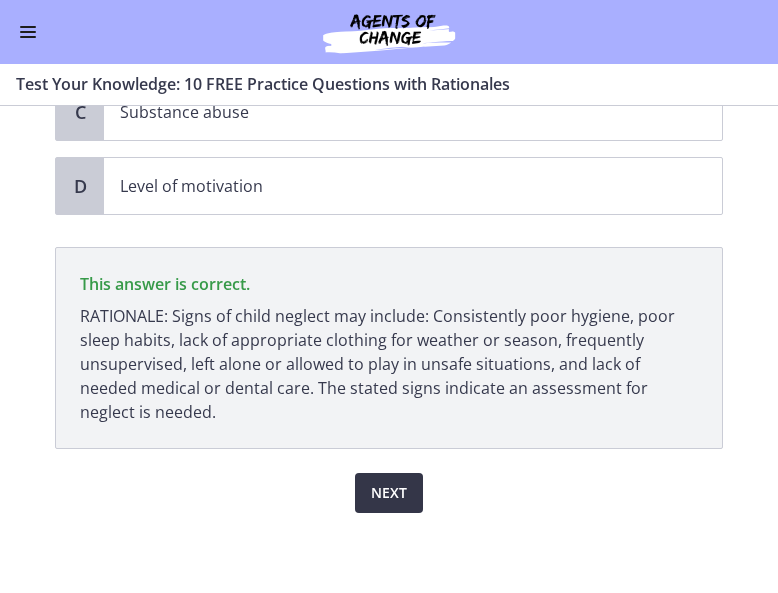 click on "Next" at bounding box center [389, 493] 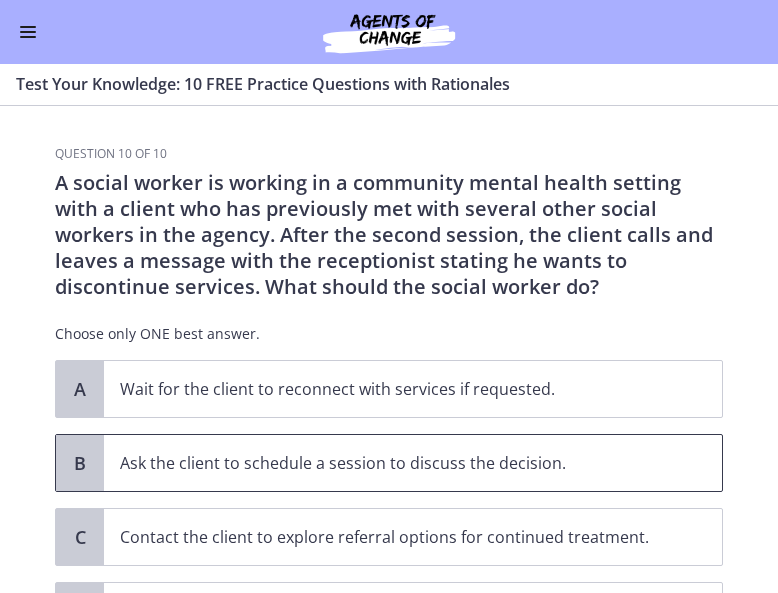 scroll, scrollTop: 64, scrollLeft: 0, axis: vertical 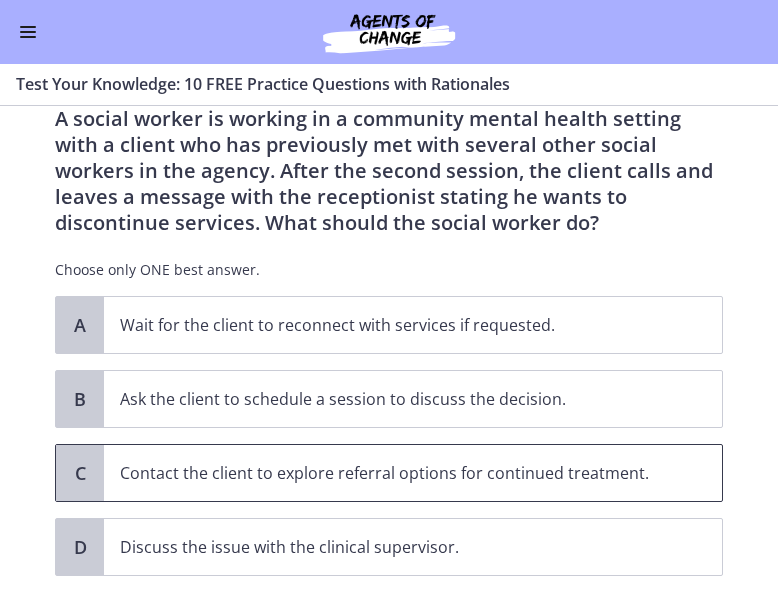 click on "Contact the client to explore referral options for continued treatment." at bounding box center [393, 473] 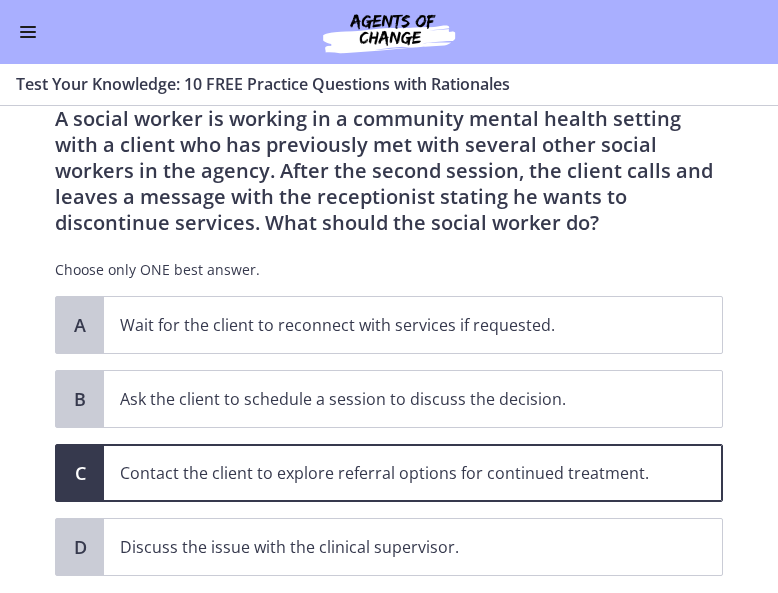 scroll, scrollTop: 191, scrollLeft: 0, axis: vertical 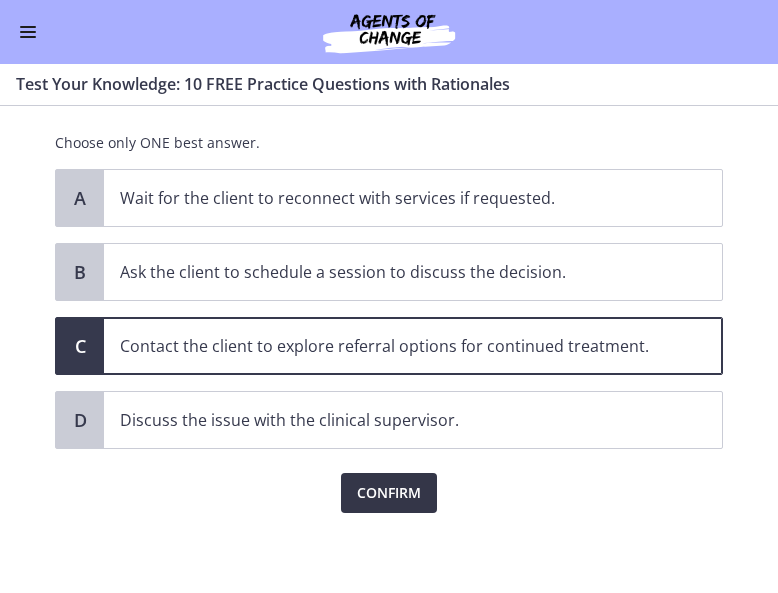 click on "Confirm" at bounding box center [389, 493] 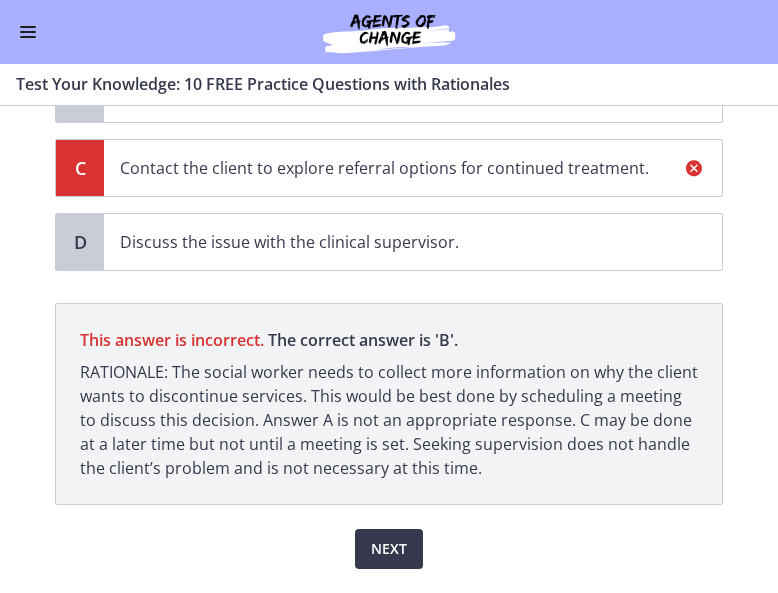 scroll, scrollTop: 370, scrollLeft: 0, axis: vertical 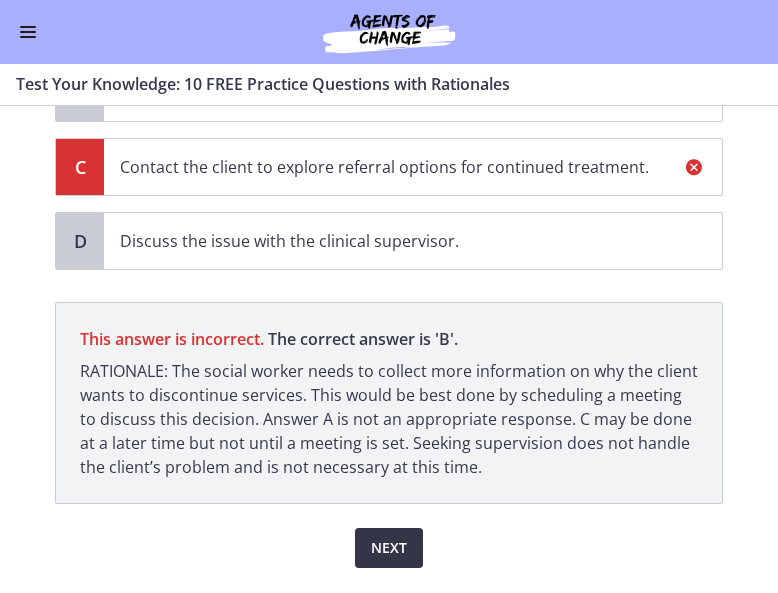 click on "Next" at bounding box center (389, 548) 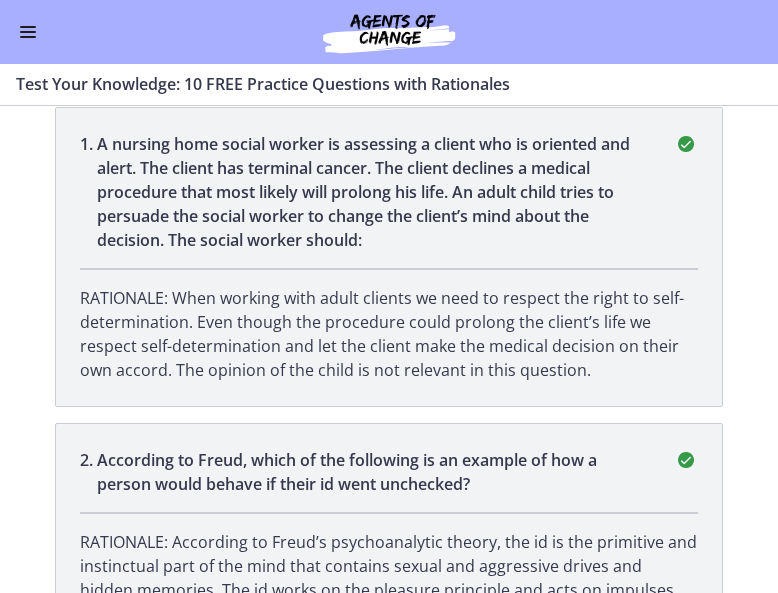 scroll, scrollTop: 0, scrollLeft: 0, axis: both 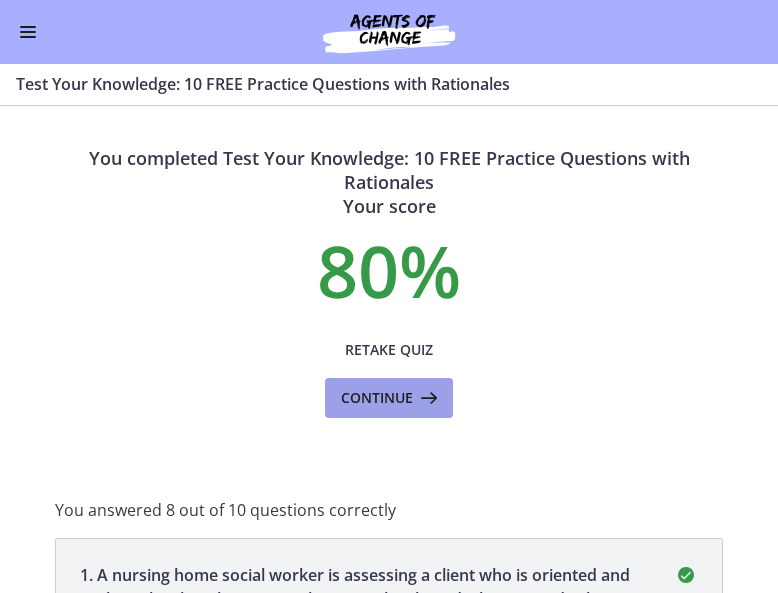 click on "Continue" at bounding box center (377, 398) 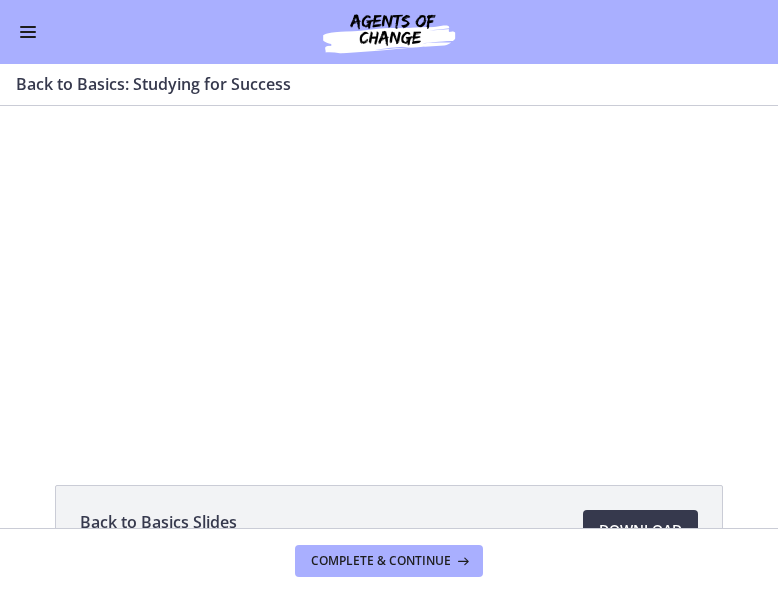 scroll, scrollTop: 0, scrollLeft: 0, axis: both 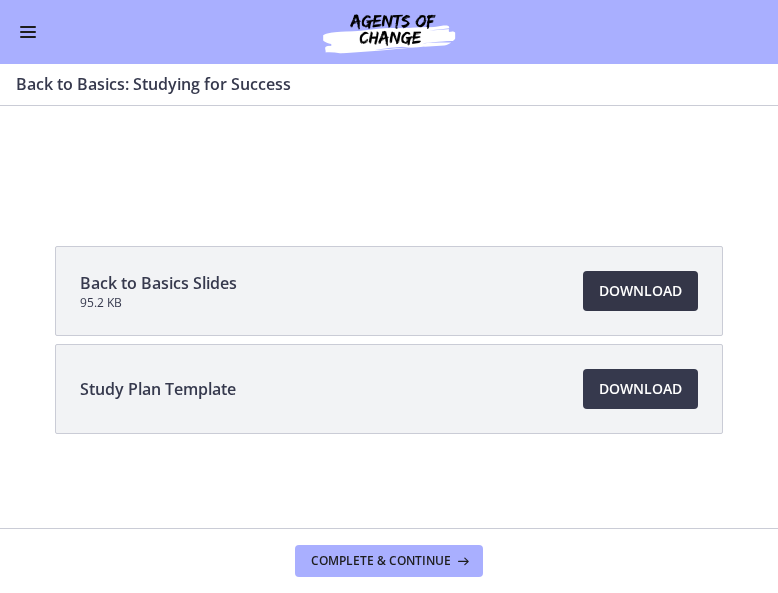 click on "Download
Opens in a new window" at bounding box center [640, 291] 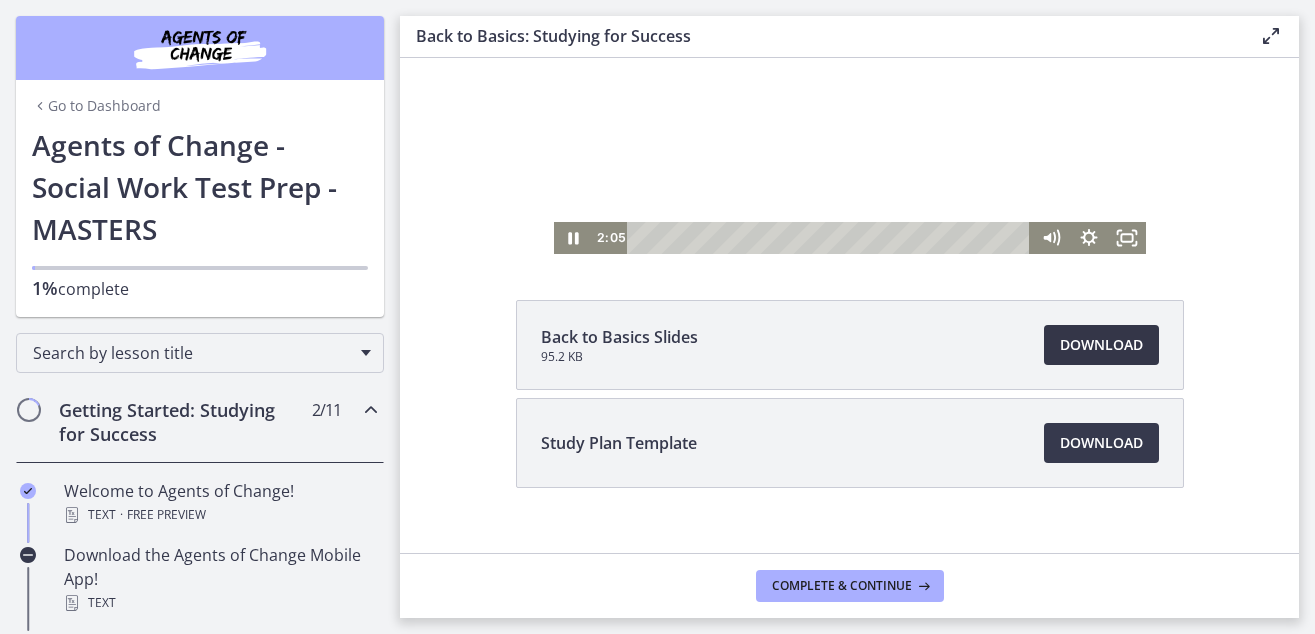 scroll, scrollTop: 169, scrollLeft: 0, axis: vertical 